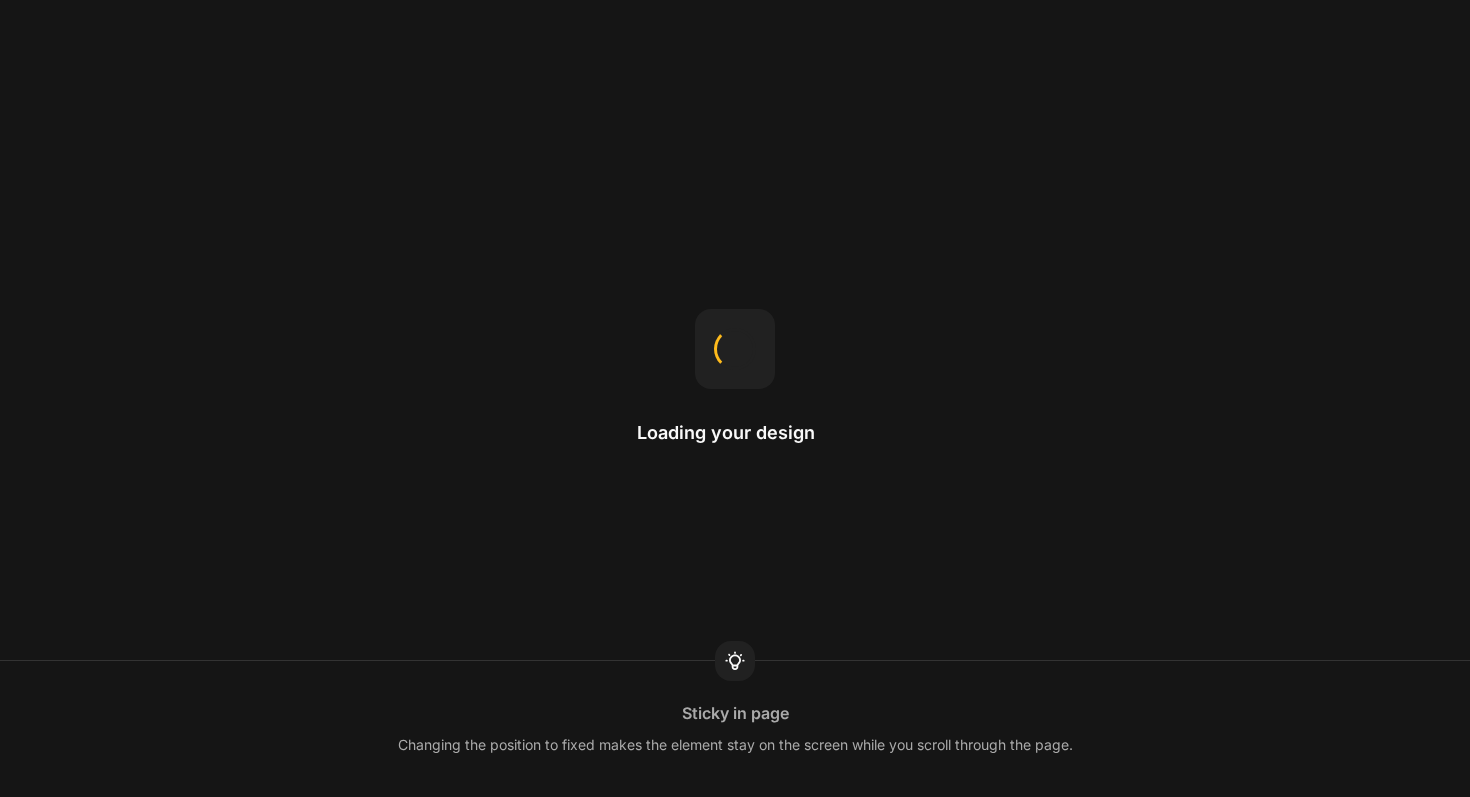 scroll, scrollTop: 0, scrollLeft: 0, axis: both 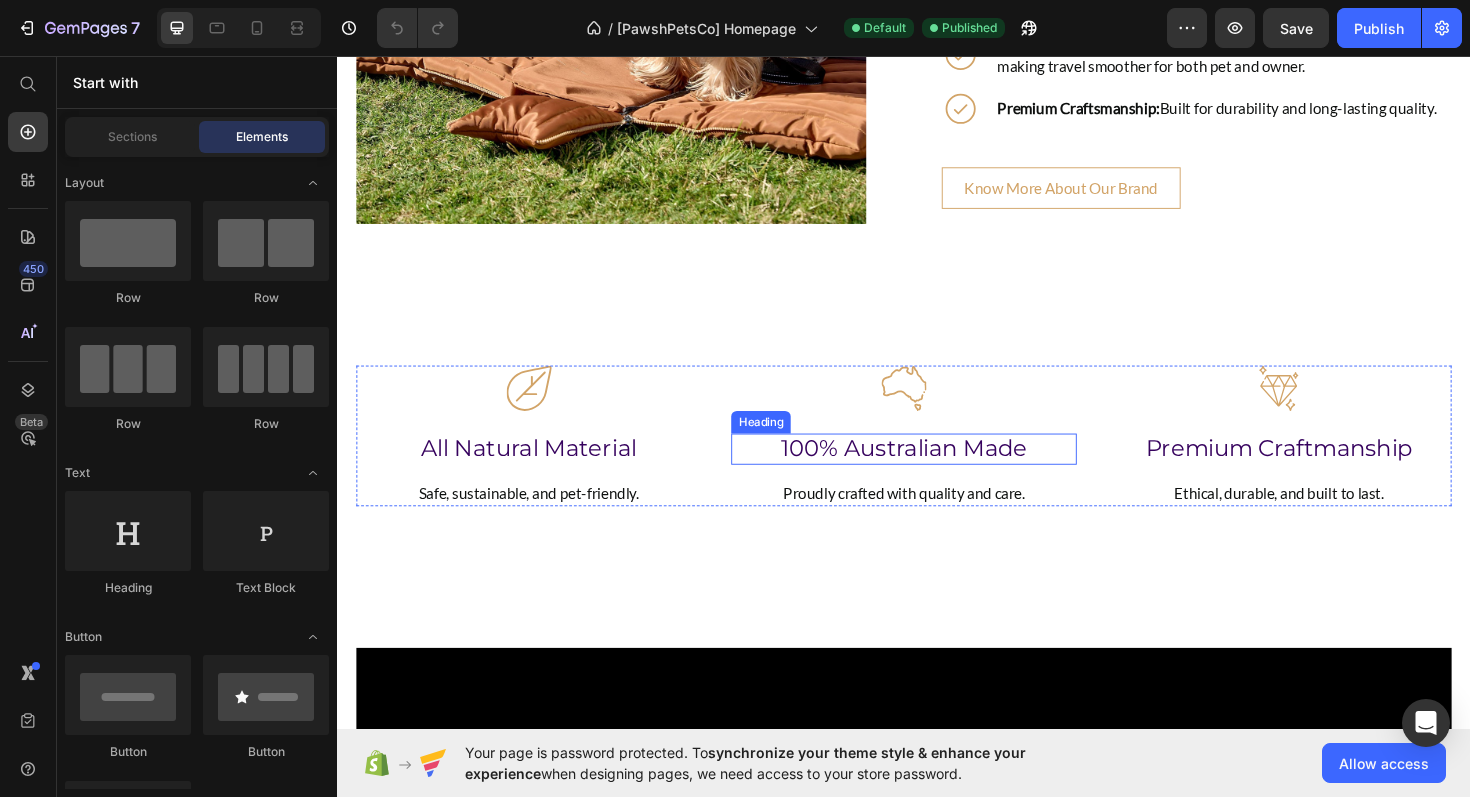 click on "100% Australian Made" at bounding box center (936, 472) 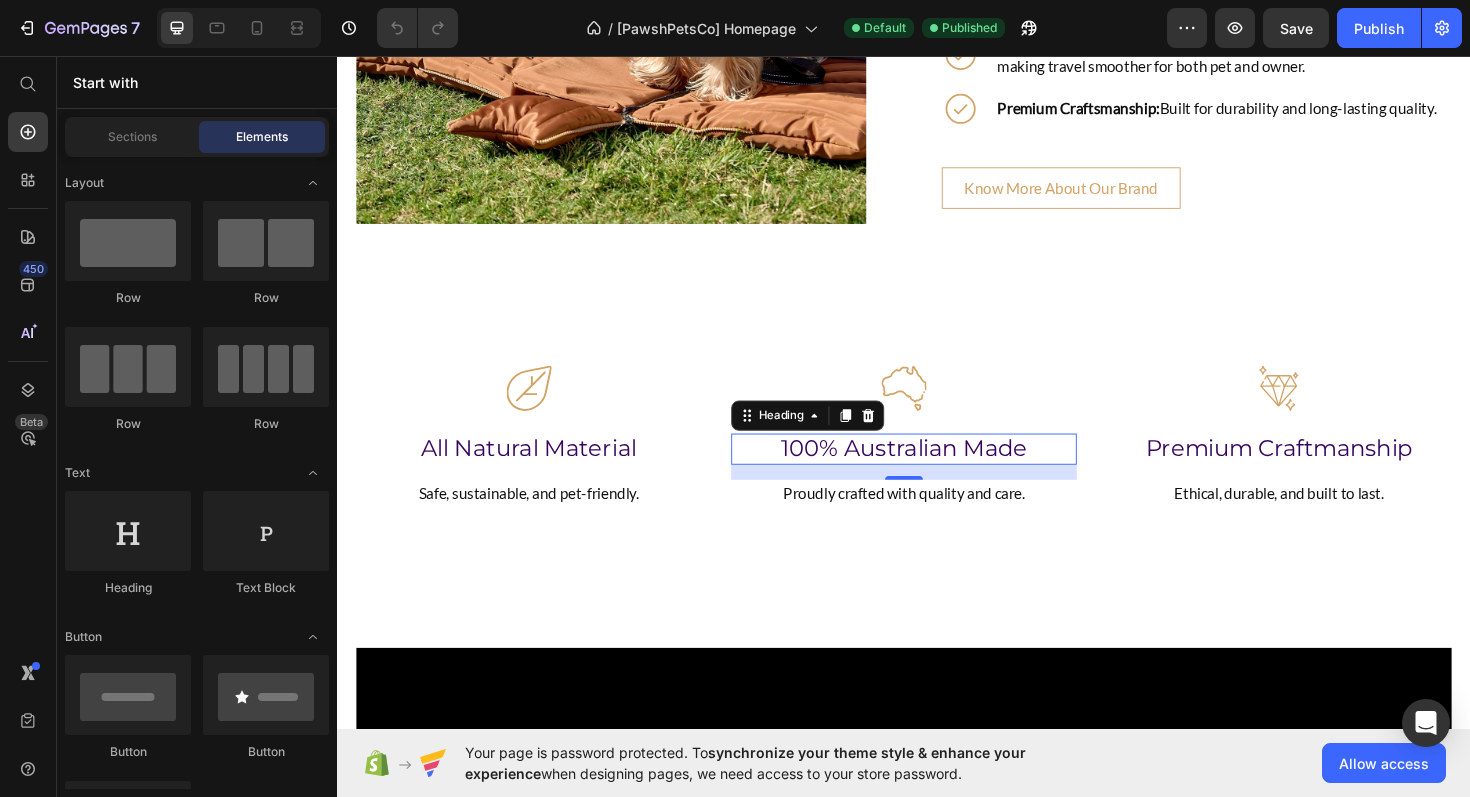 click on "100% Australian Made" at bounding box center (936, 472) 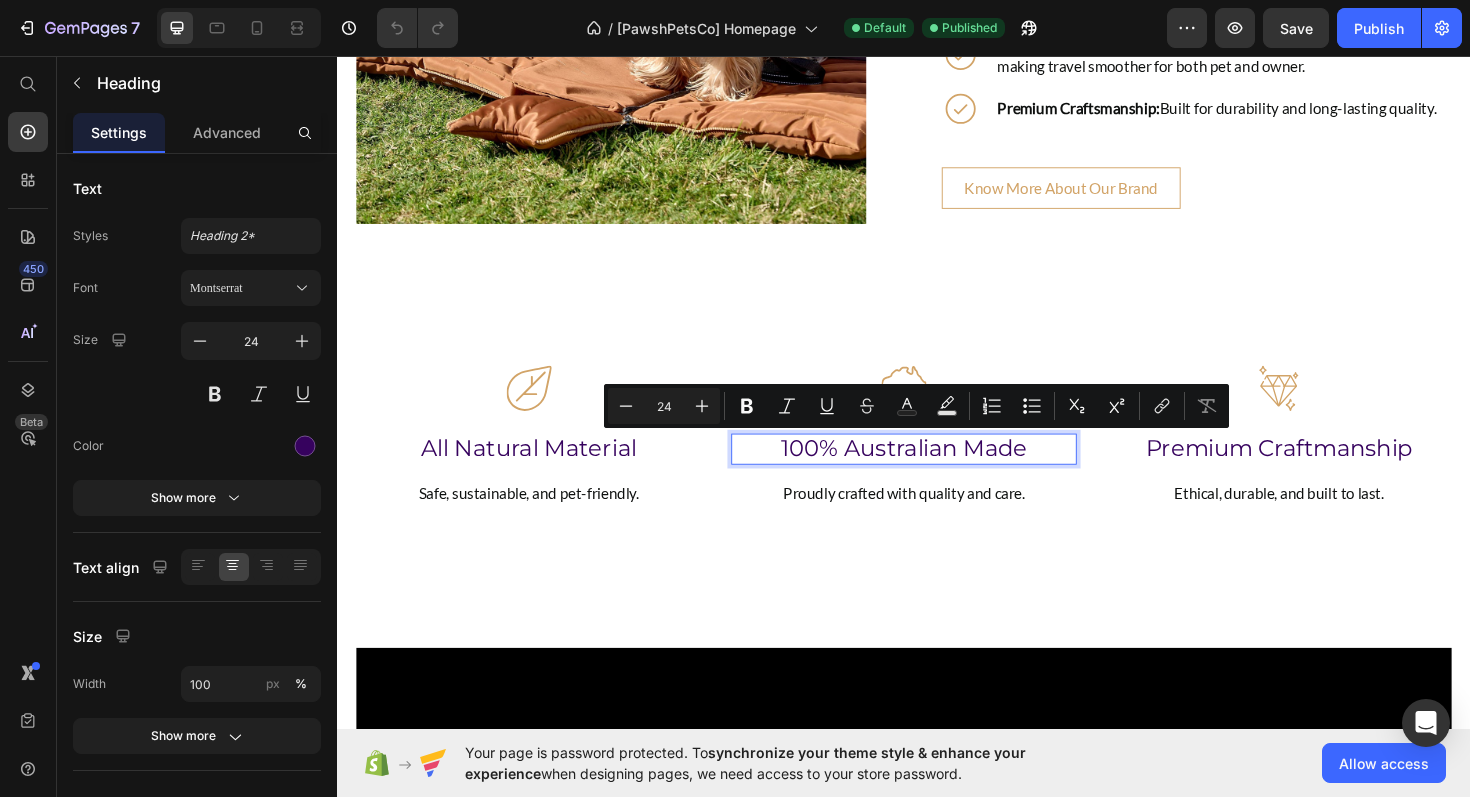 click on "100% Australian Made" at bounding box center (936, 472) 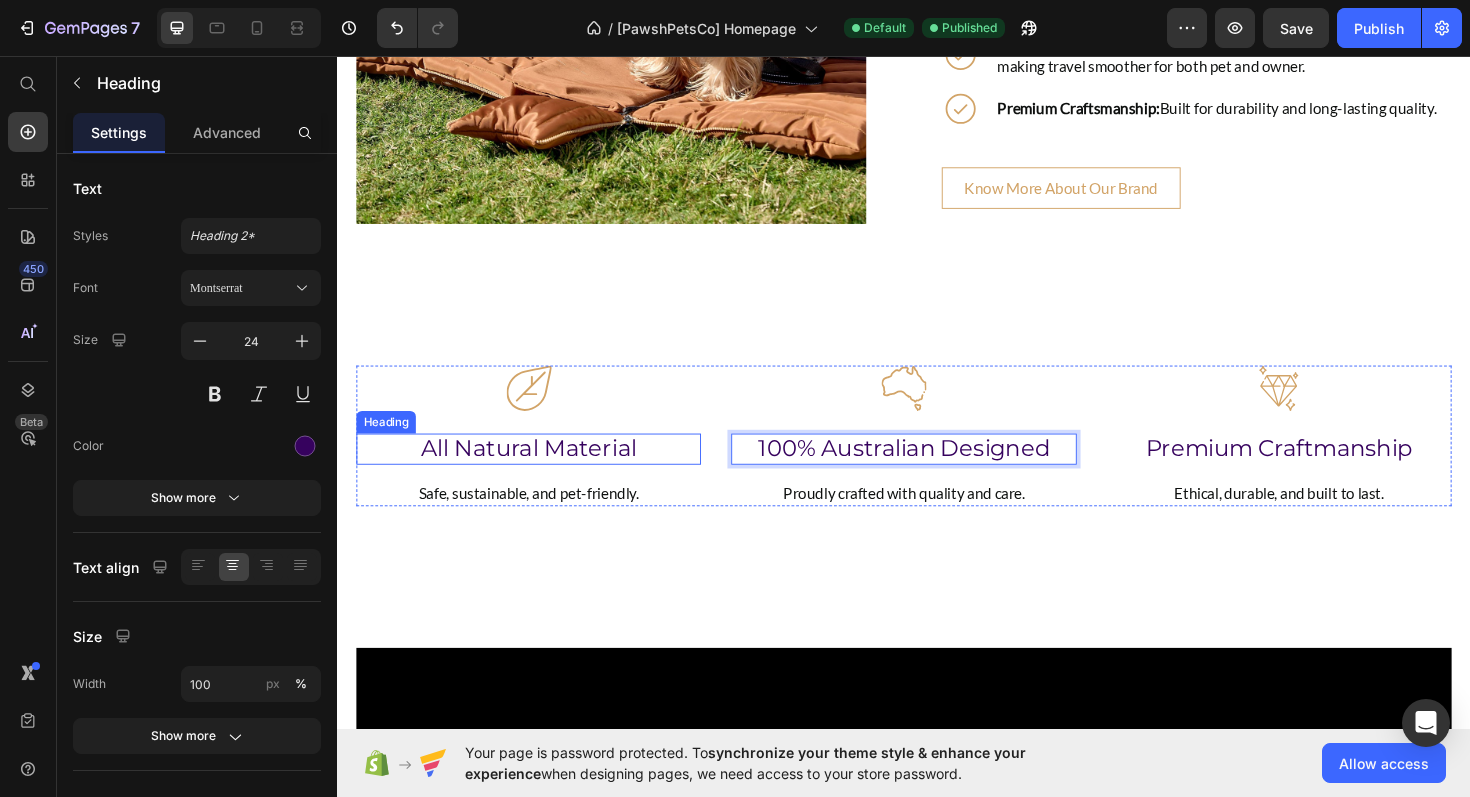 click on "All Natural Material" at bounding box center [539, 472] 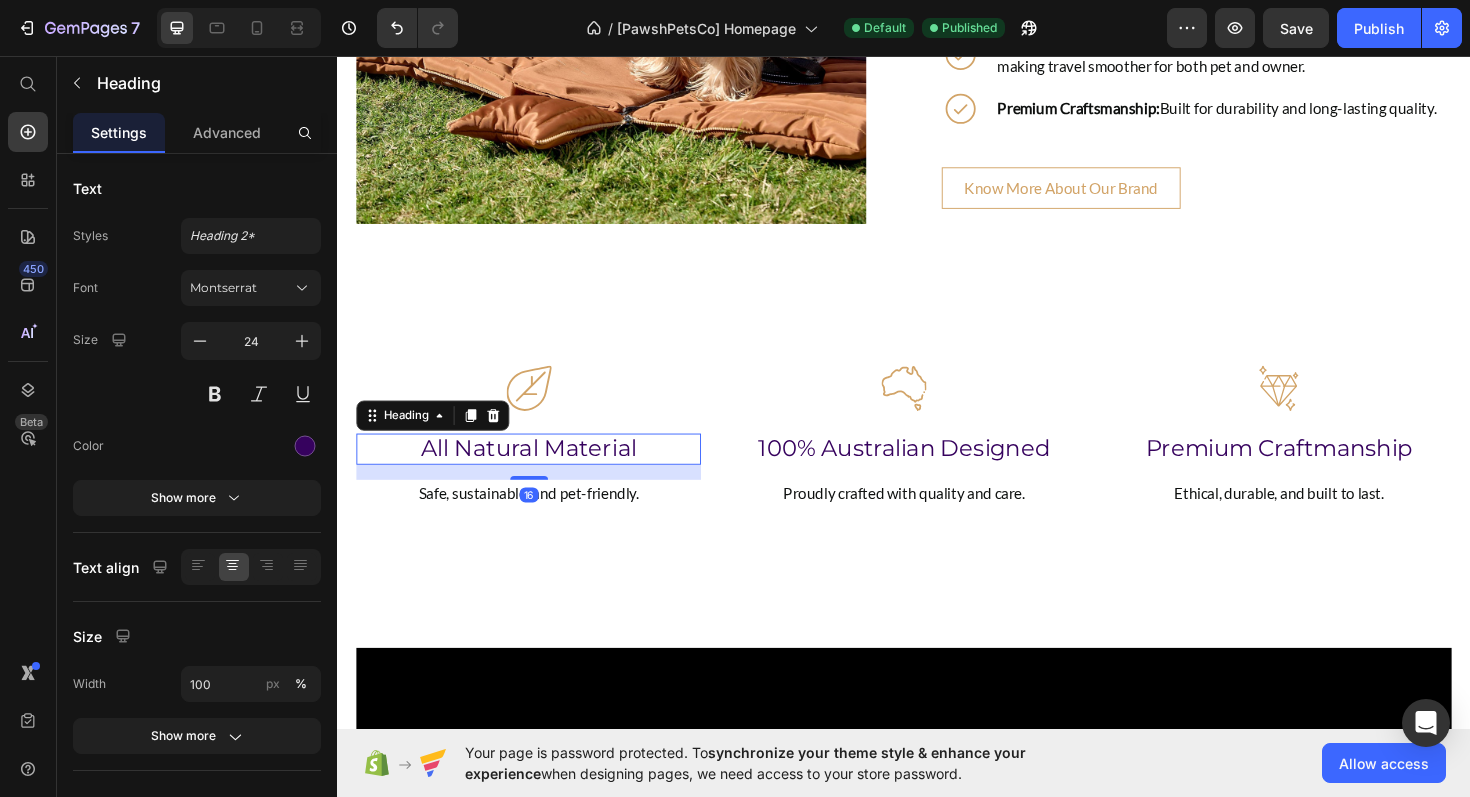 click on "All Natural Material" at bounding box center (539, 472) 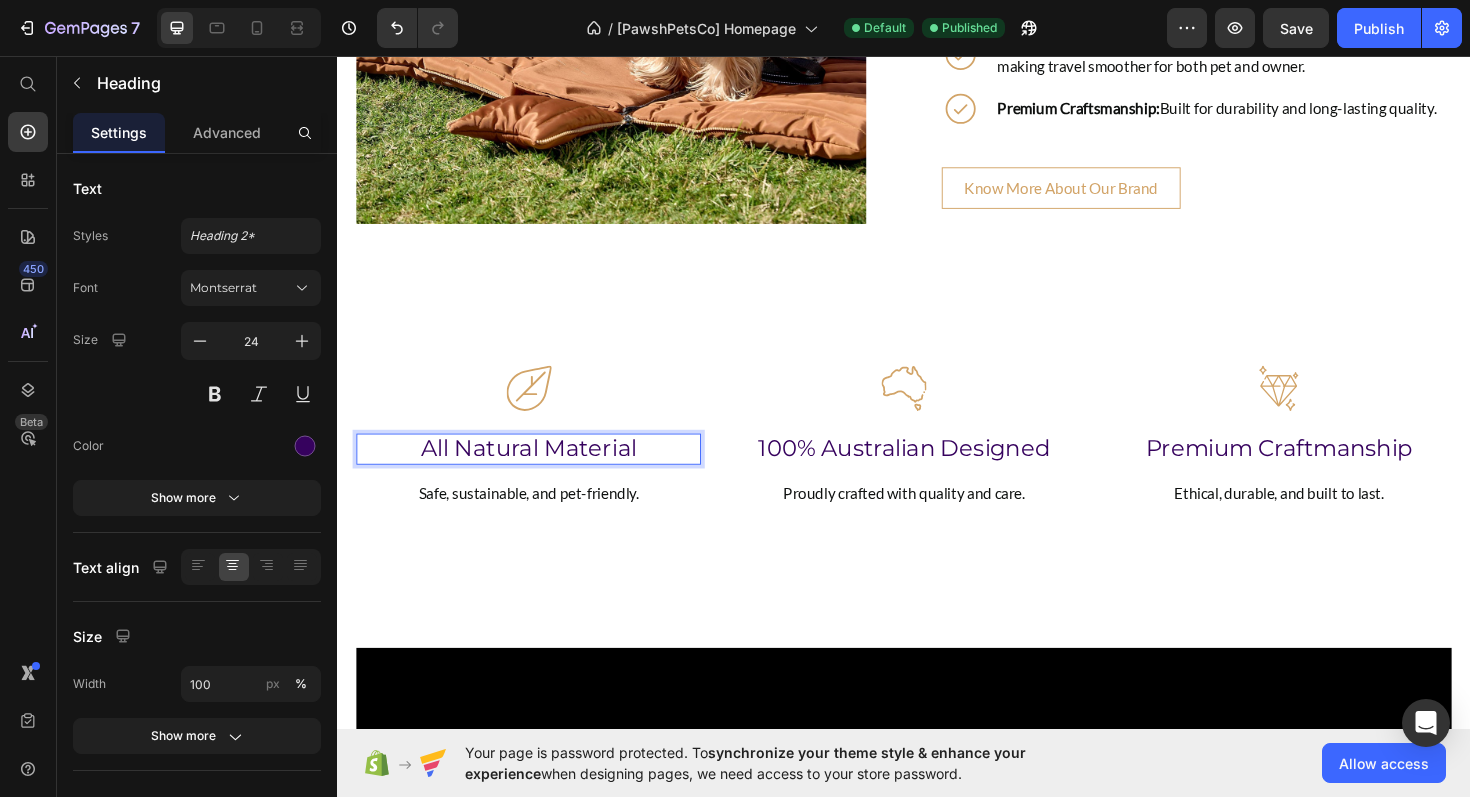click on "All Natural Material" at bounding box center [539, 472] 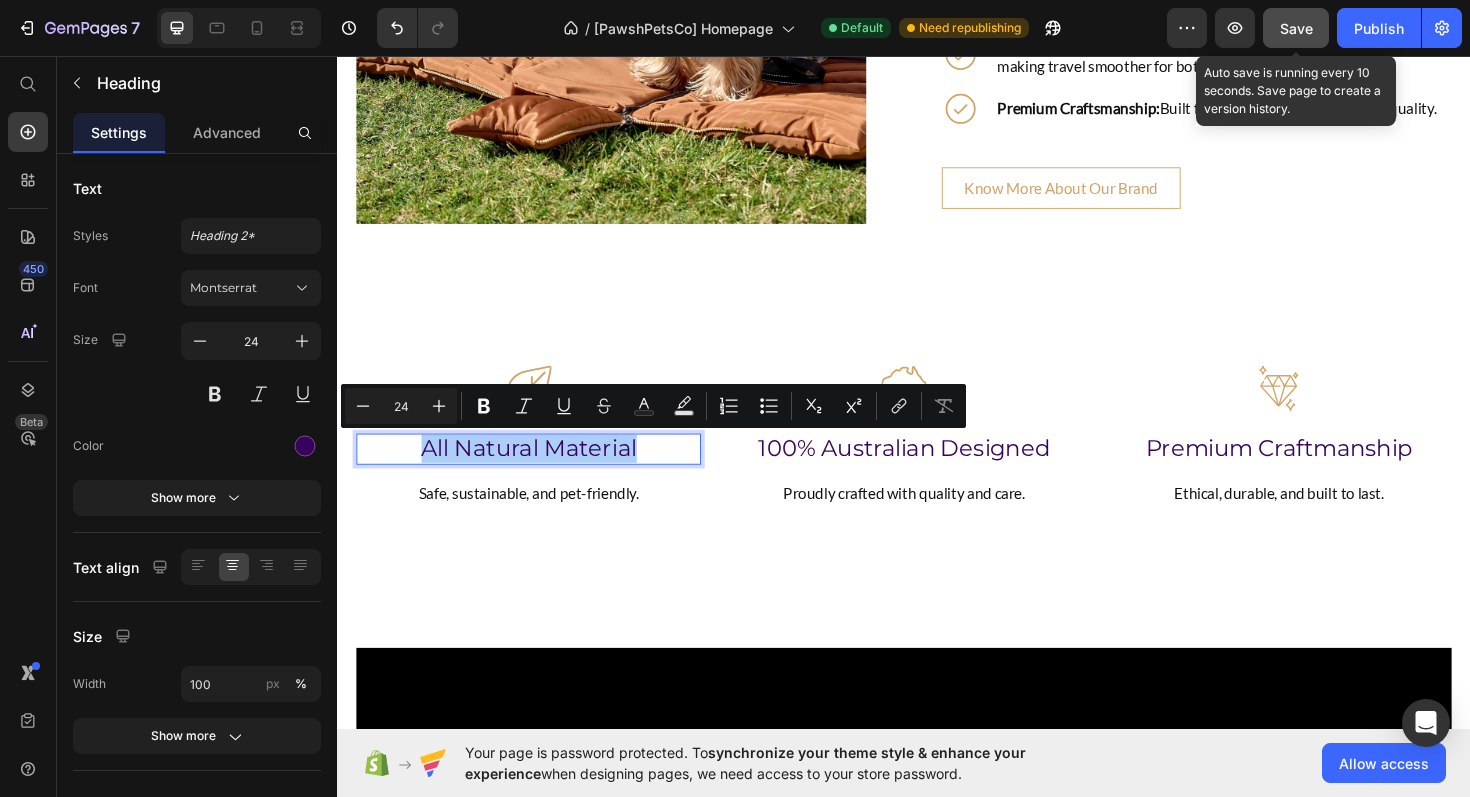 click on "Save" at bounding box center (1296, 28) 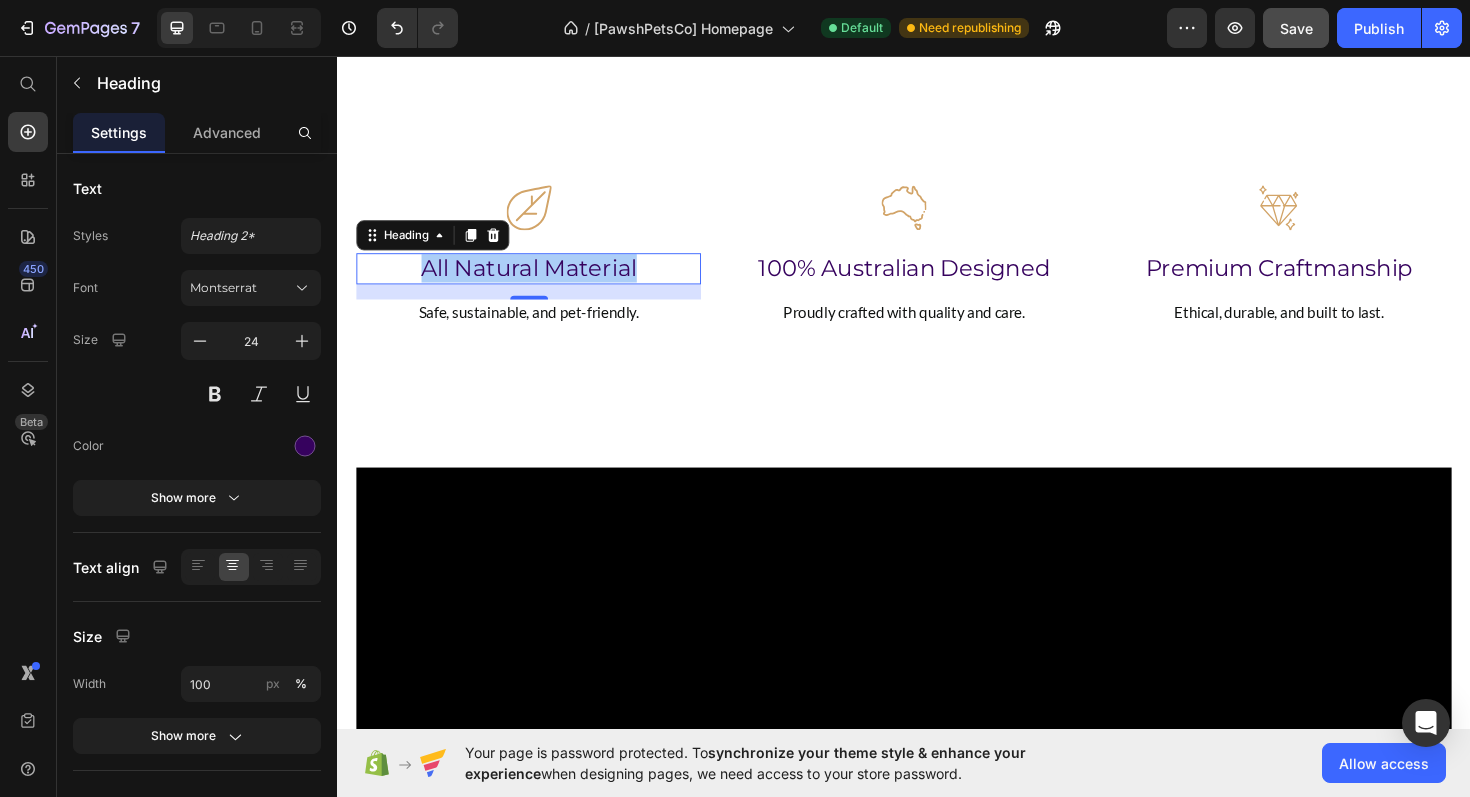 scroll, scrollTop: 2329, scrollLeft: 0, axis: vertical 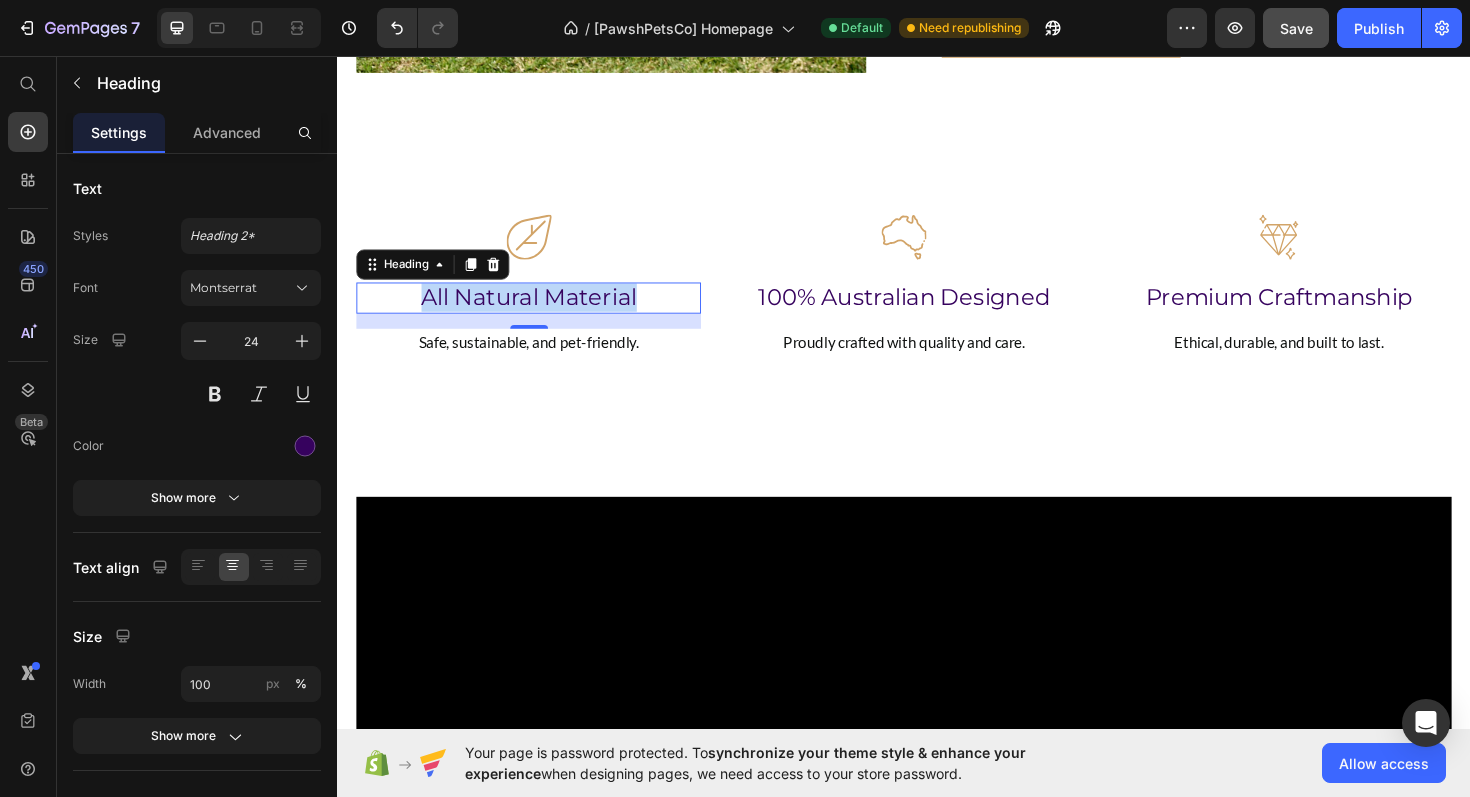 click on "All Natural Material" at bounding box center [539, 312] 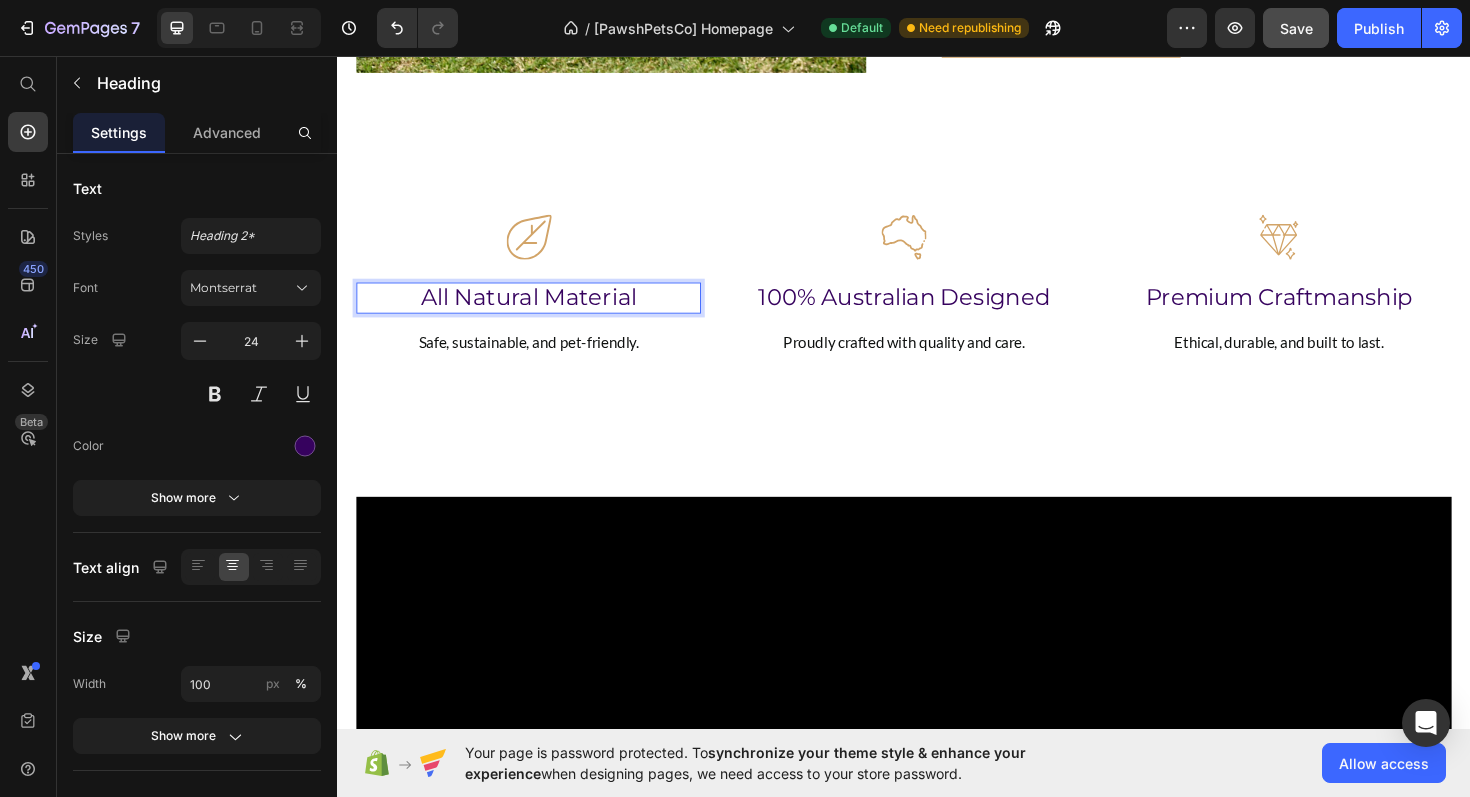 click on "All Natural Material" at bounding box center (539, 312) 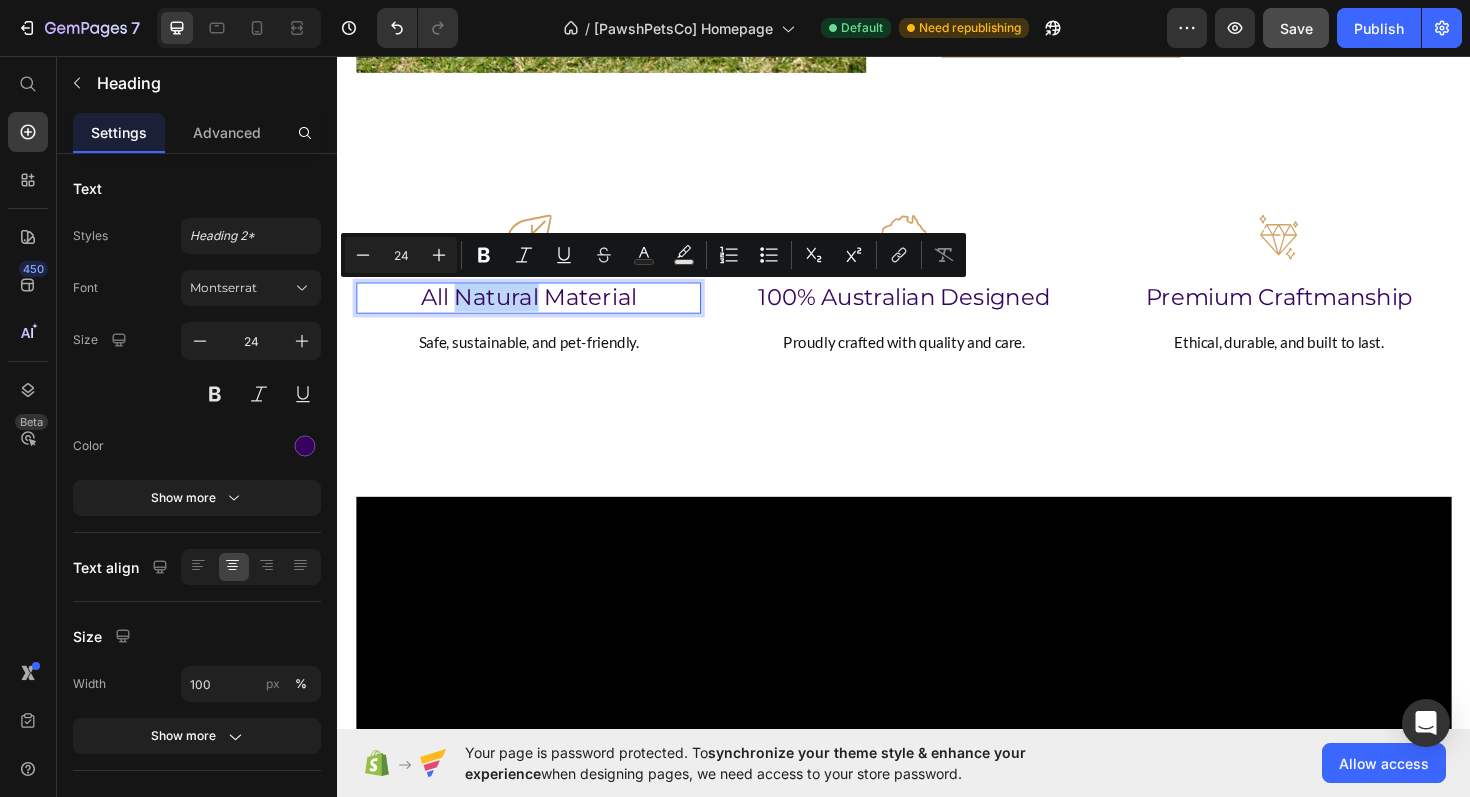 click on "All Natural Material" at bounding box center [539, 312] 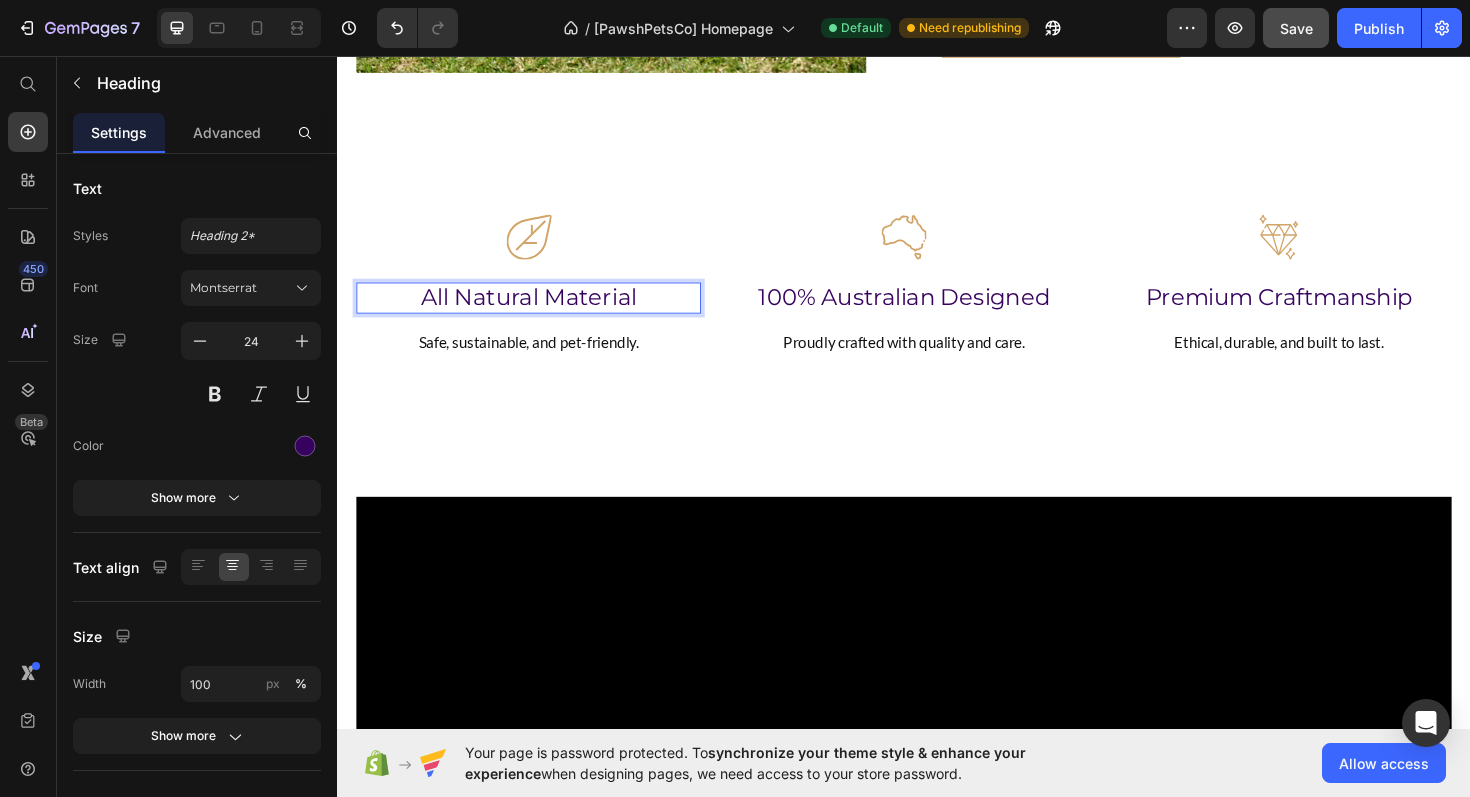 click on "All Natural Material" at bounding box center (539, 312) 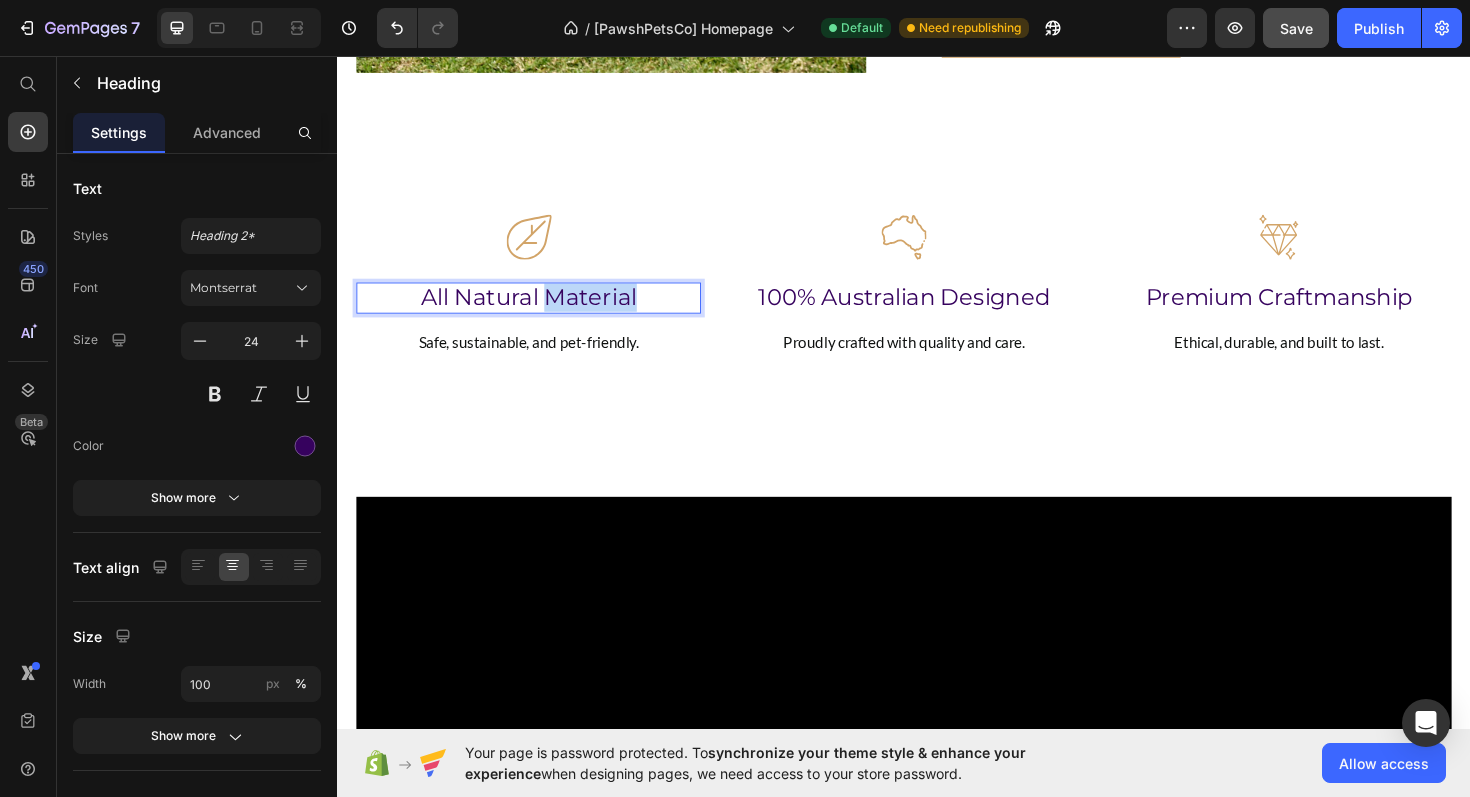 click on "All Natural Material" at bounding box center (539, 312) 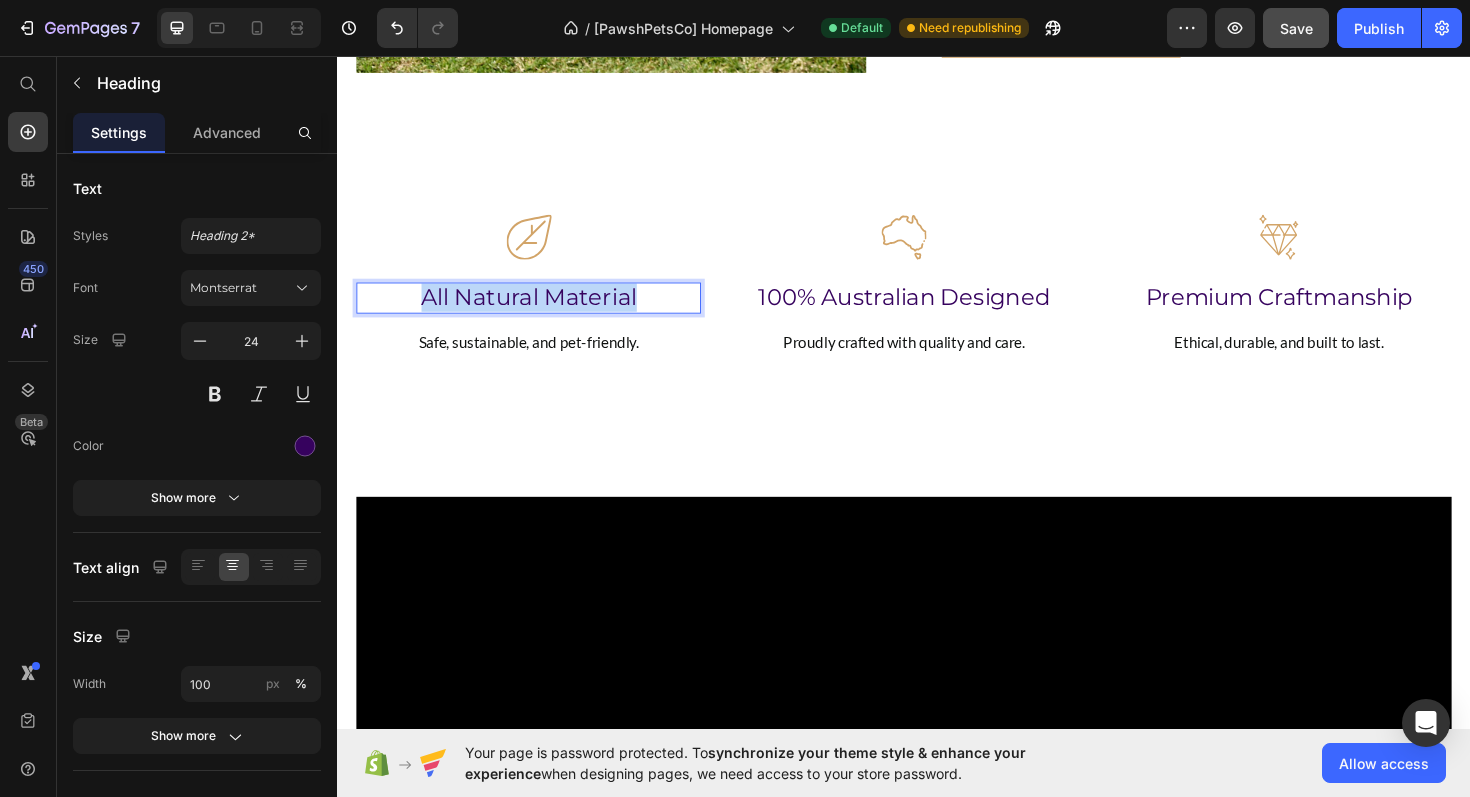 click on "All Natural Material" at bounding box center [539, 312] 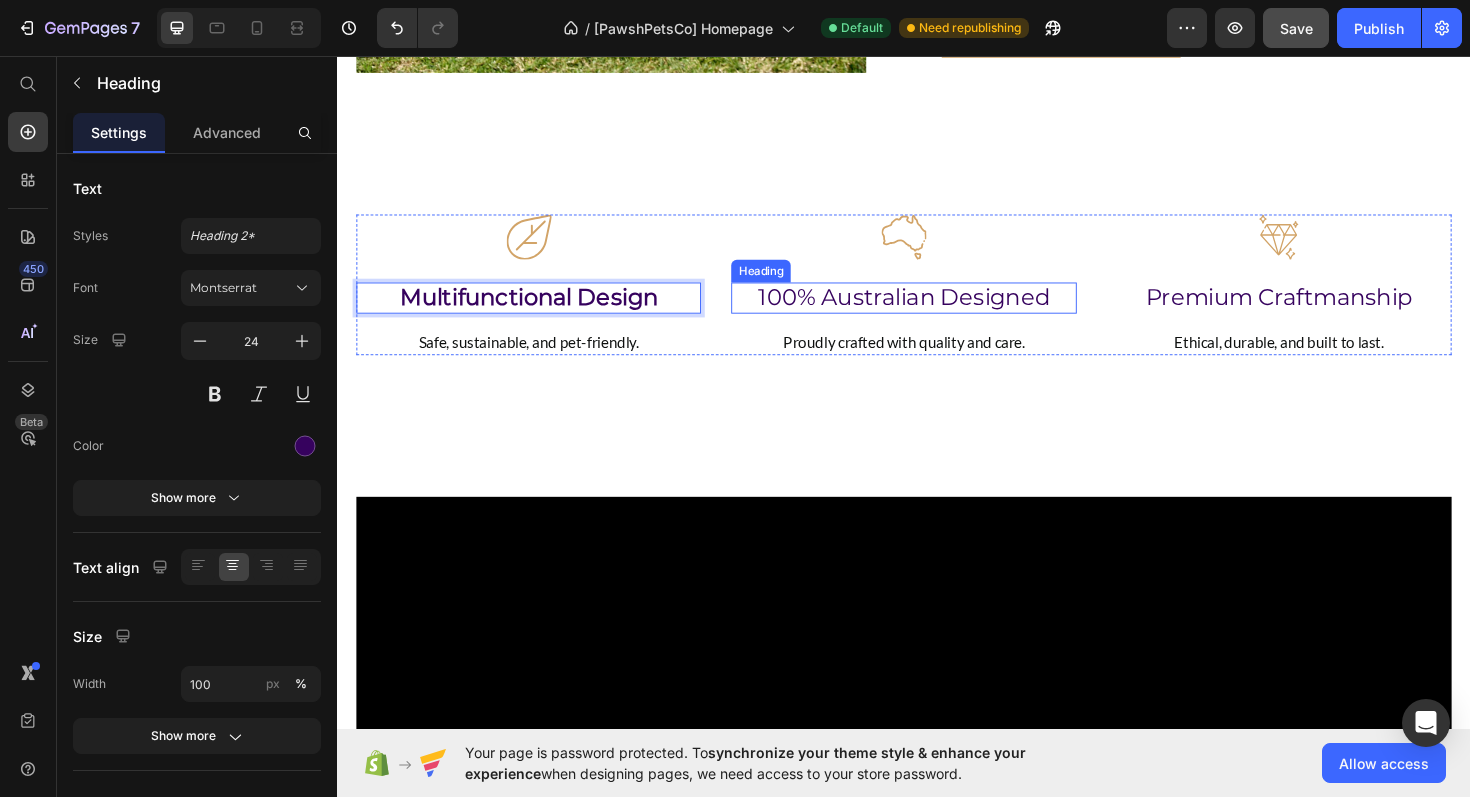 click on "100% Australian Designed" at bounding box center [936, 312] 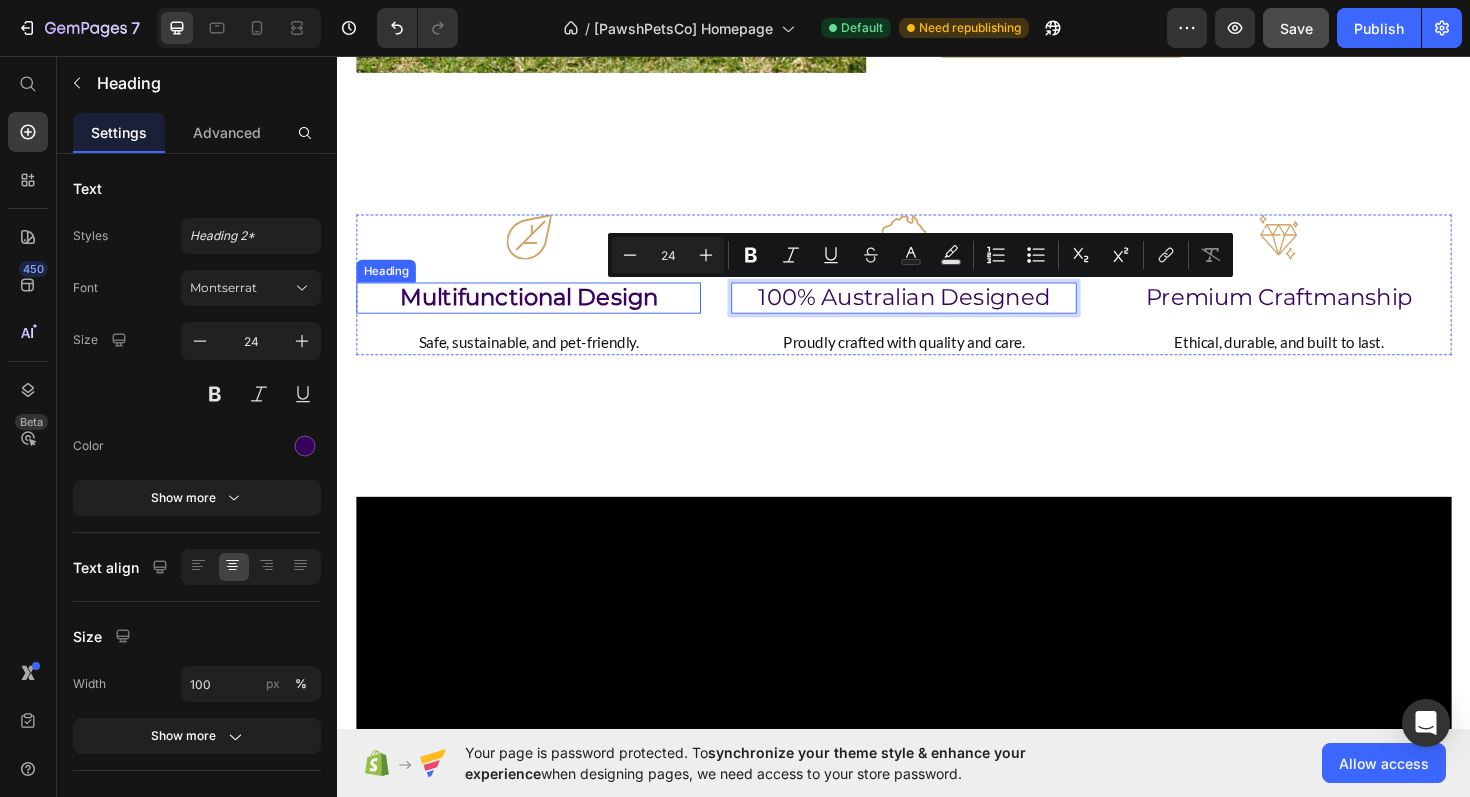 click on "Multifunctional Design" at bounding box center (539, 311) 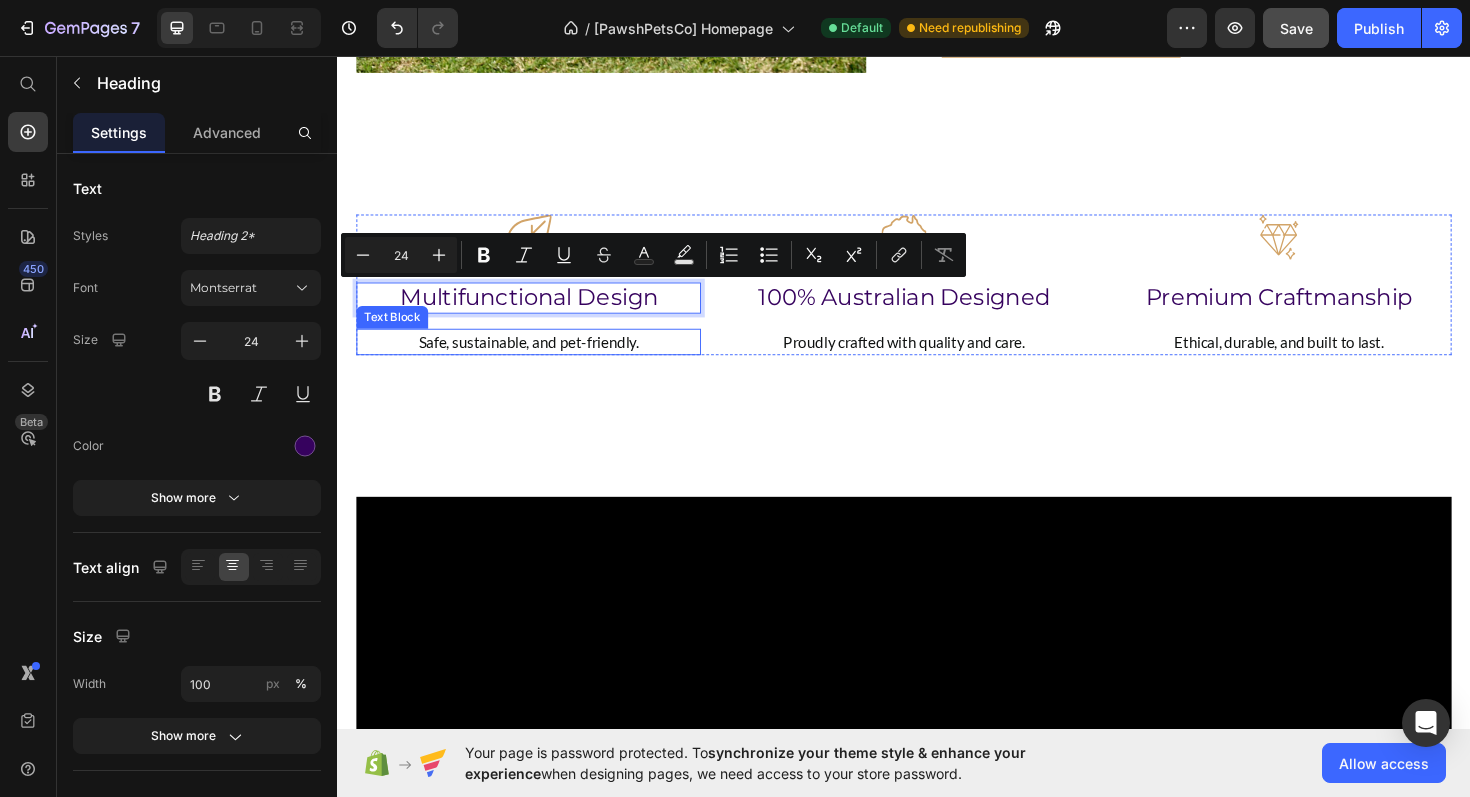 click on "Safe, sustainable, and pet-friendly." at bounding box center (539, 359) 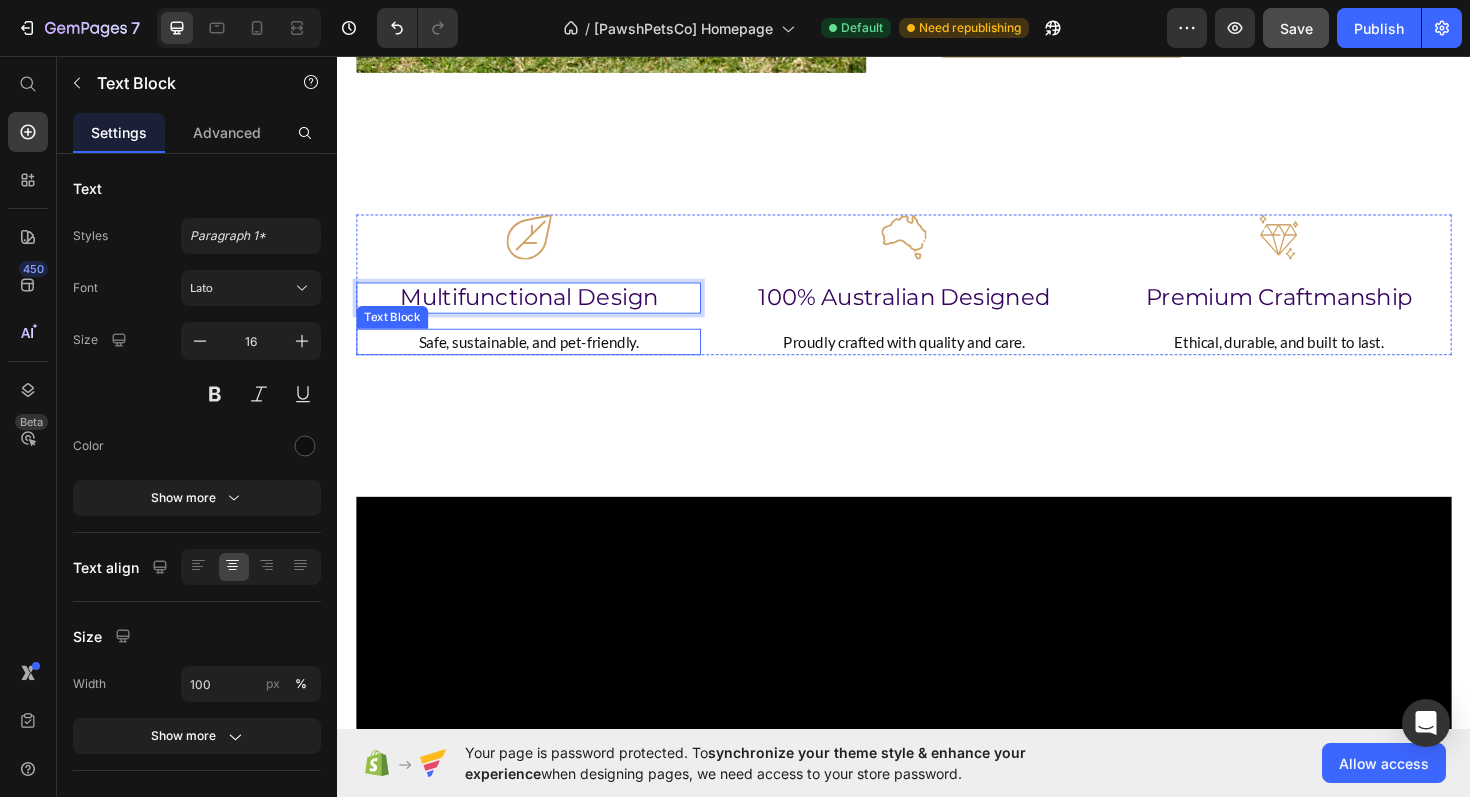 click on "Safe, sustainable, and pet-friendly." at bounding box center [539, 359] 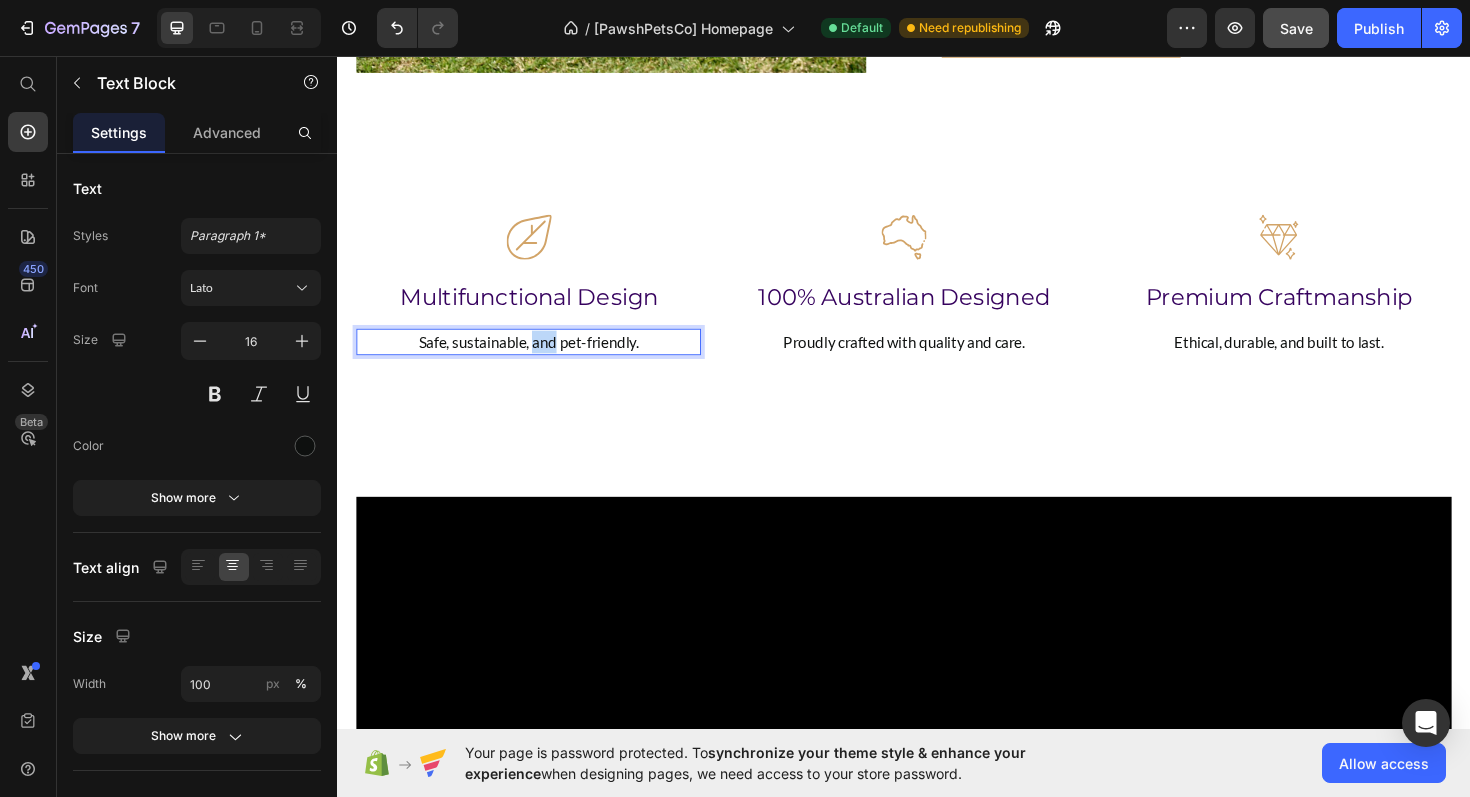 click on "Safe, sustainable, and pet-friendly." at bounding box center (539, 359) 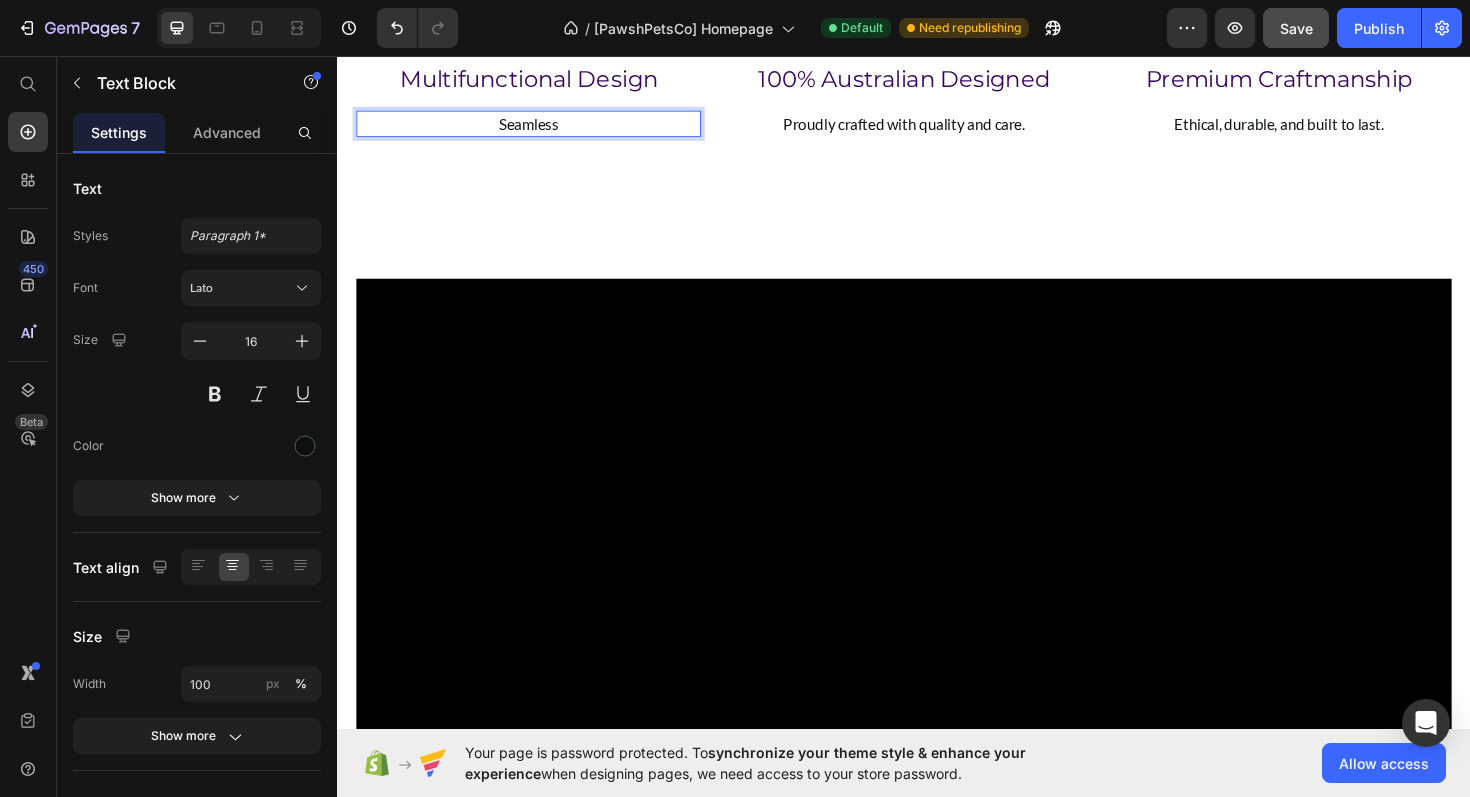 scroll, scrollTop: 2565, scrollLeft: 0, axis: vertical 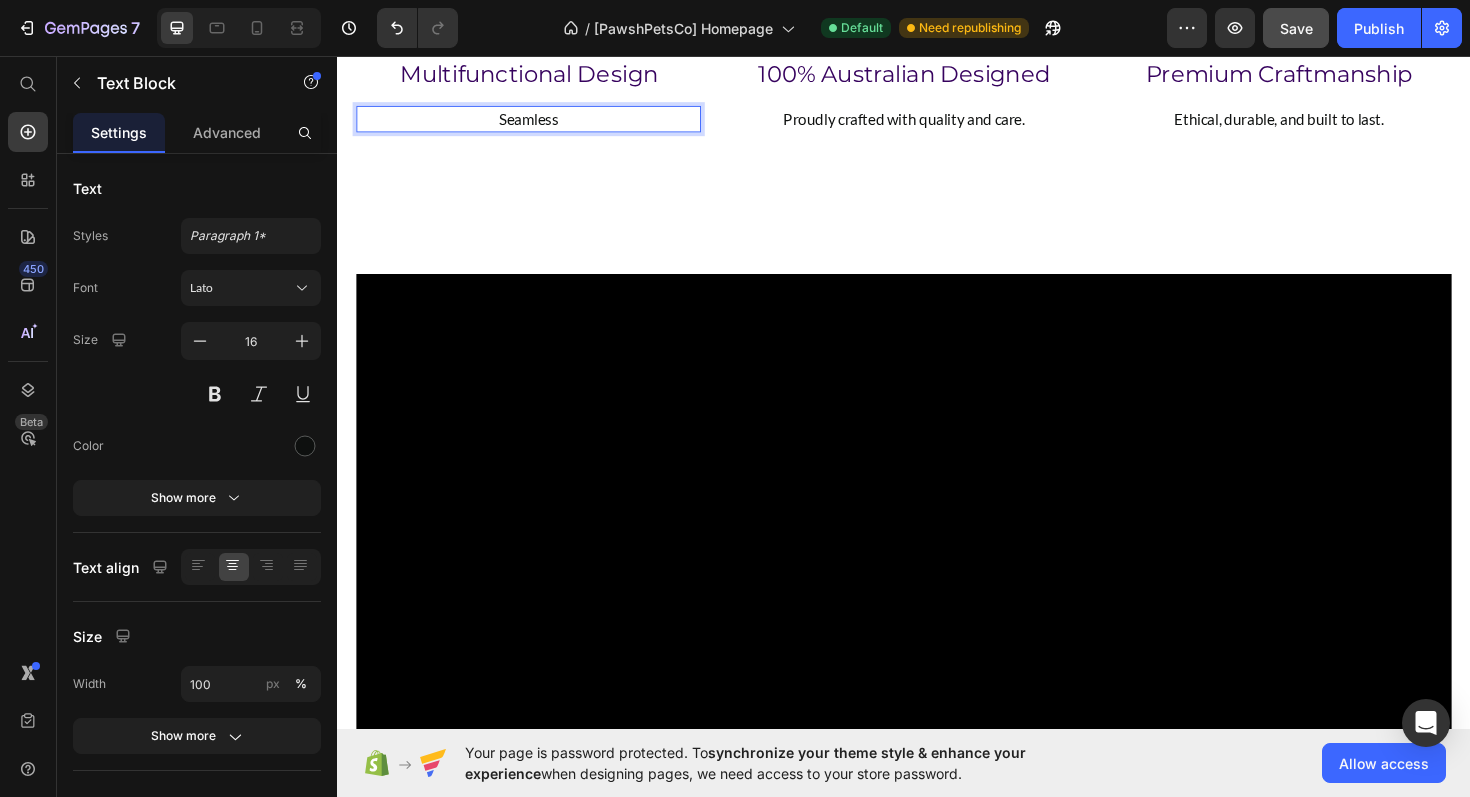 click at bounding box center (937, 563) 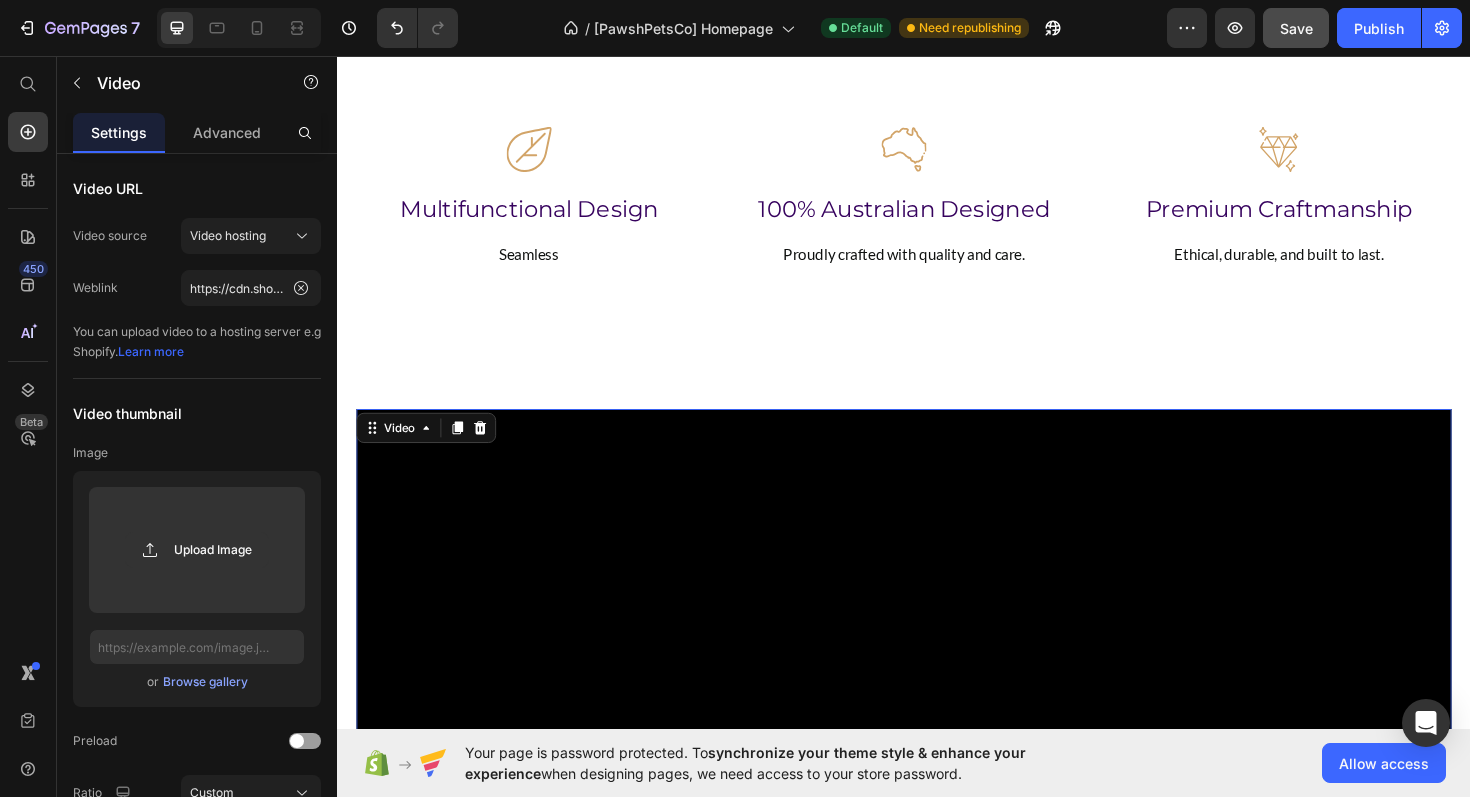 scroll, scrollTop: 2381, scrollLeft: 0, axis: vertical 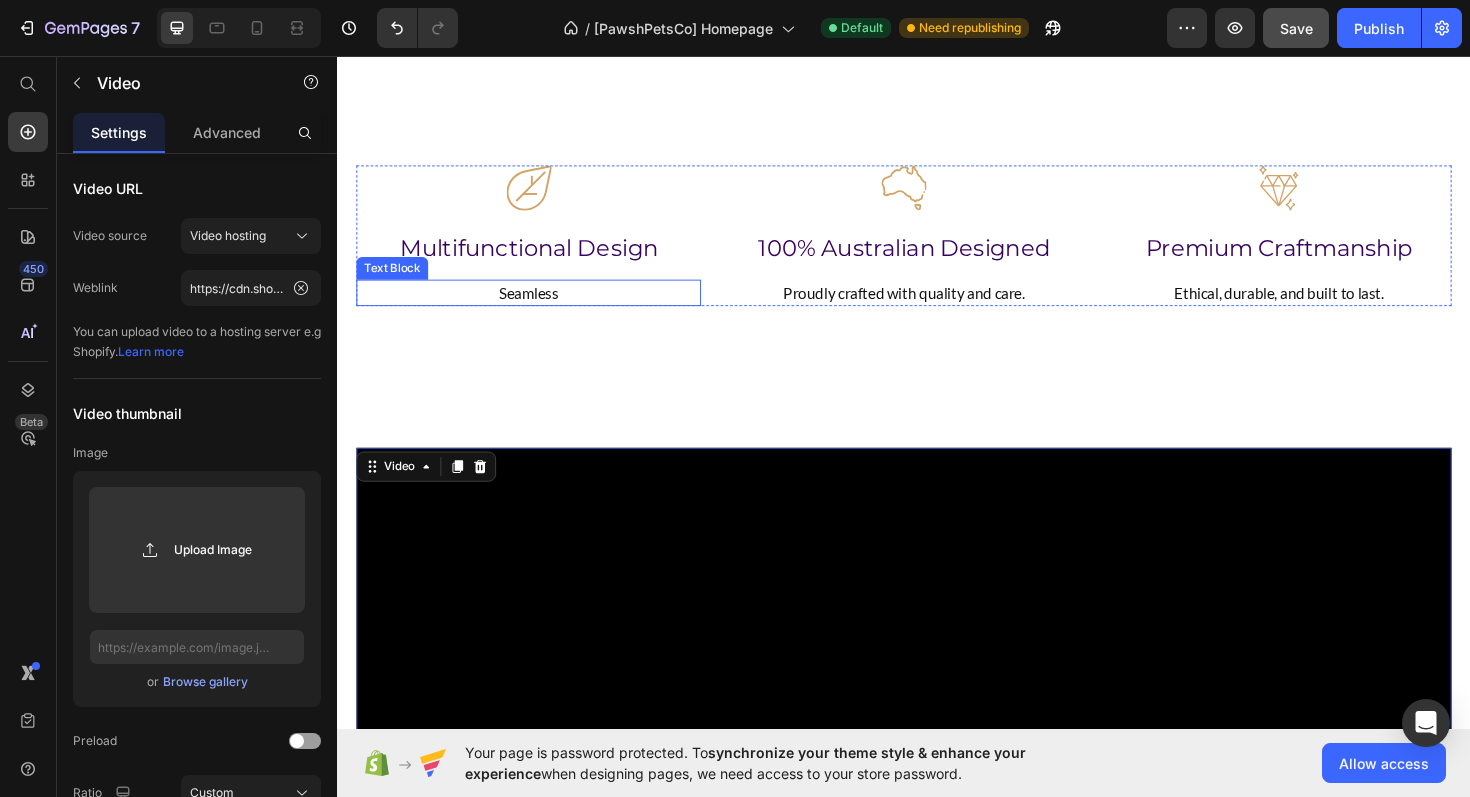 click on "Seamless" at bounding box center (539, 307) 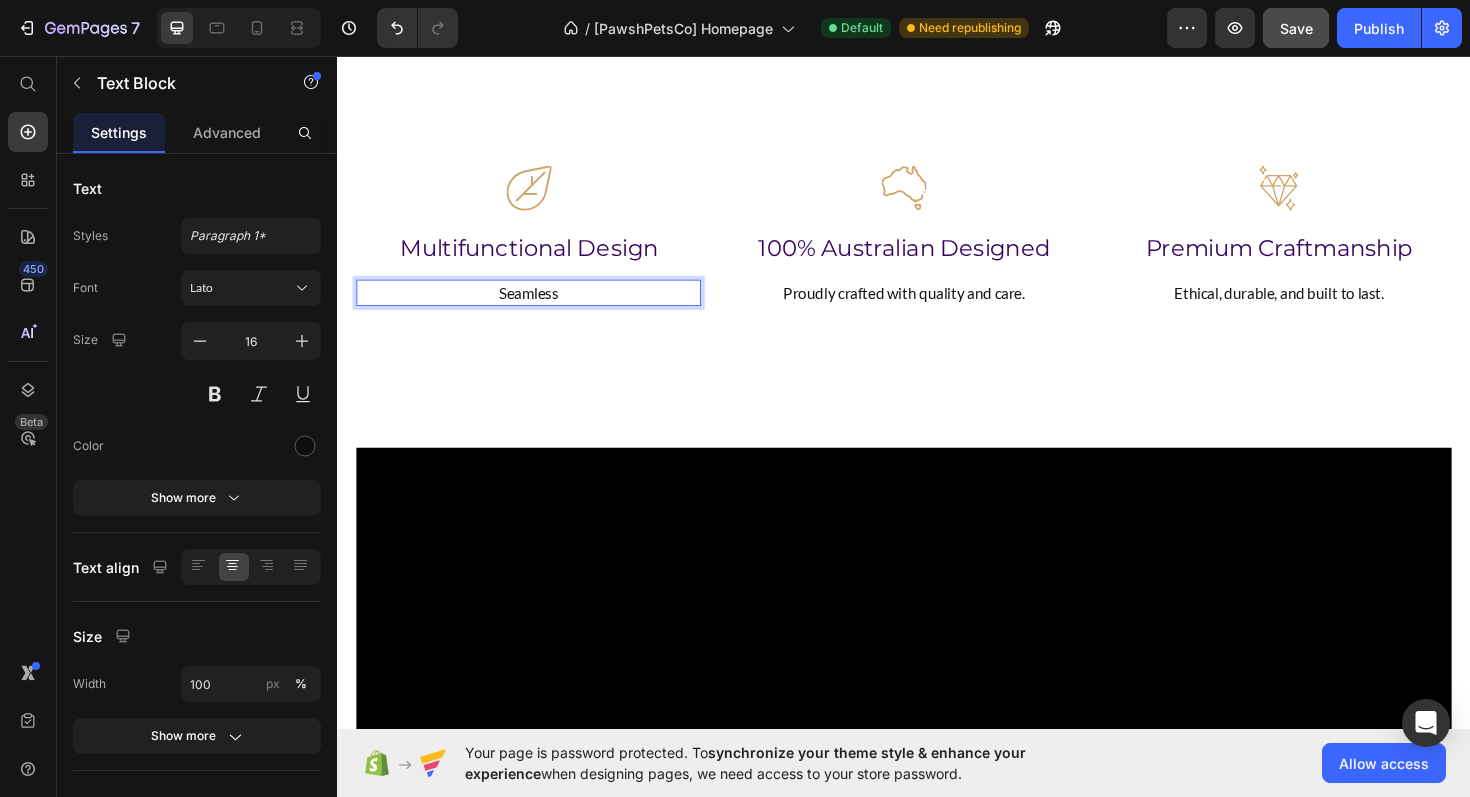 click on "Seamless" at bounding box center [539, 307] 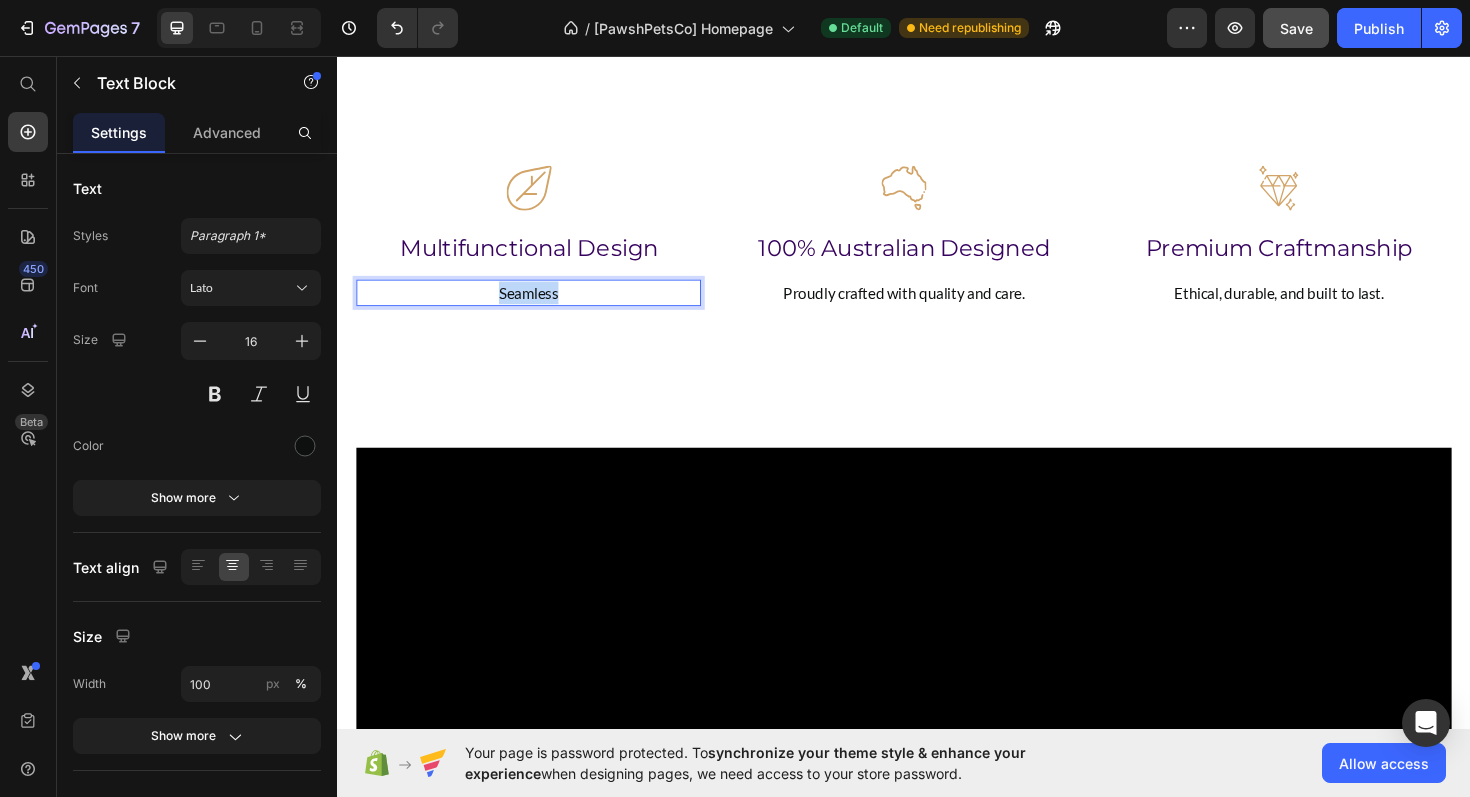 click on "Seamless" at bounding box center (539, 307) 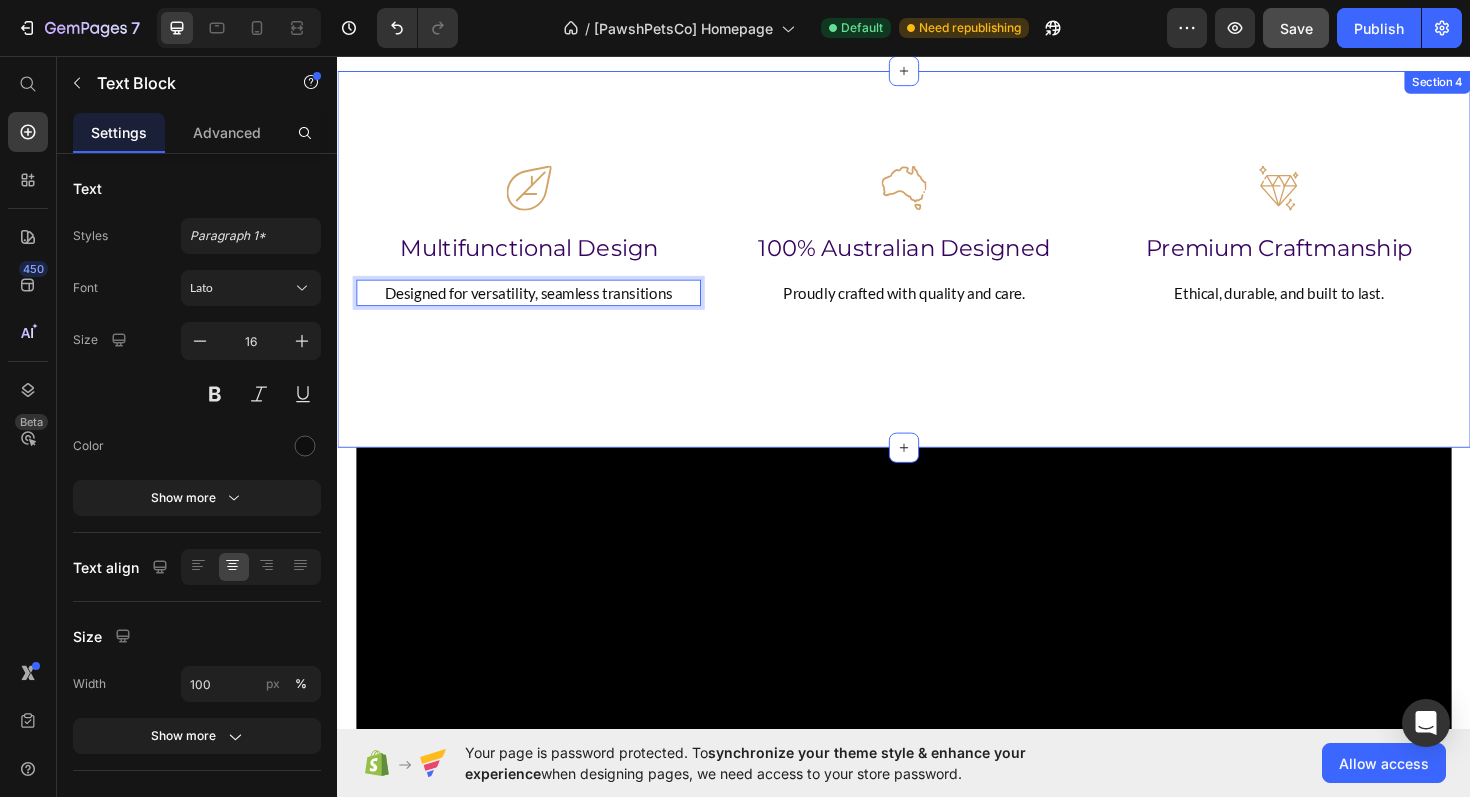 click on "Icon Multifunctional Design Heading Designed for versatility, seamless transitions Text Block   0
Icon 100% Australian Designed Heading Proudly crafted with quality and care. Text Block
Icon Premium Craftmanship Heading Ethical, durable, and built to last. Text Block Row Section 4" at bounding box center [937, 271] 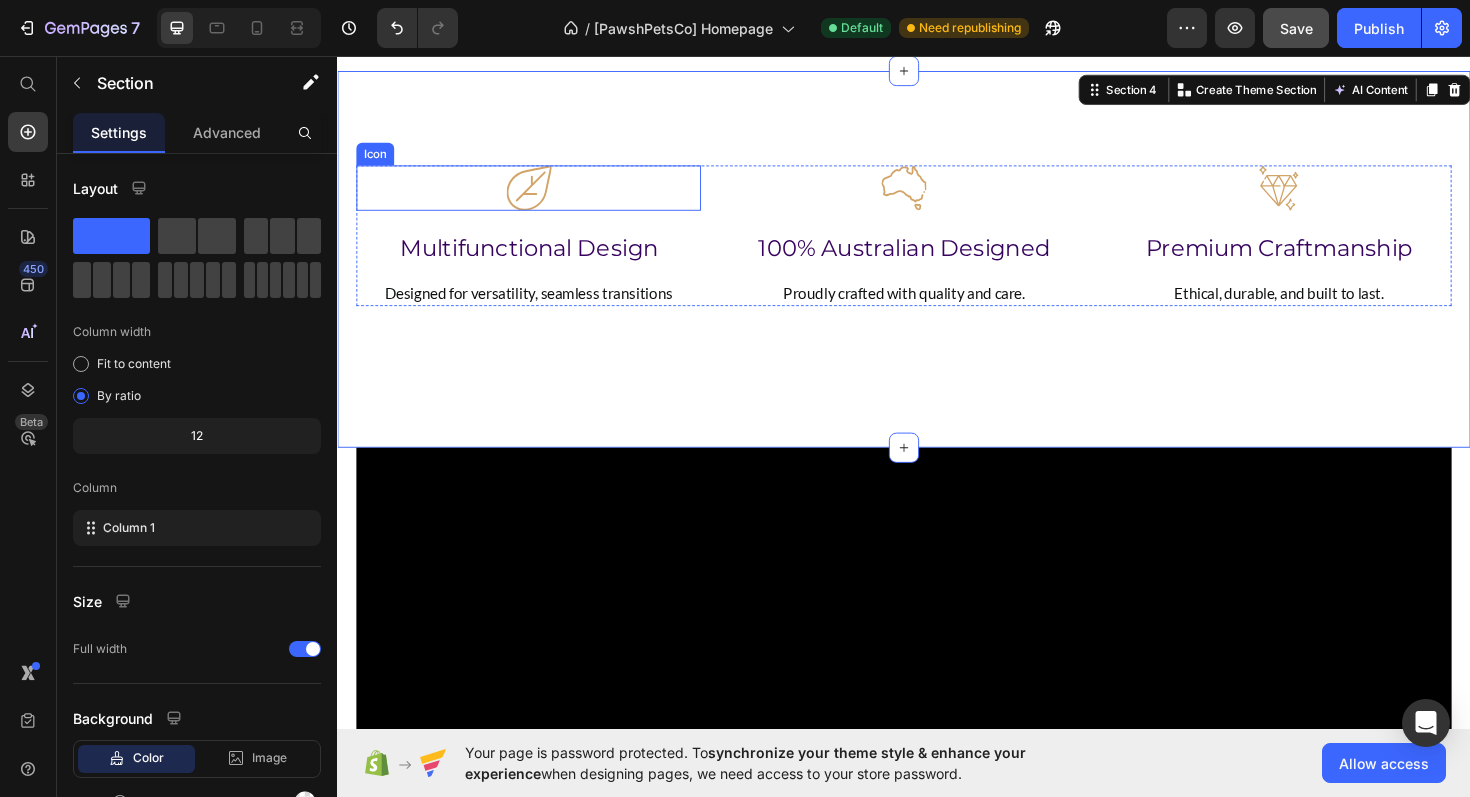 click 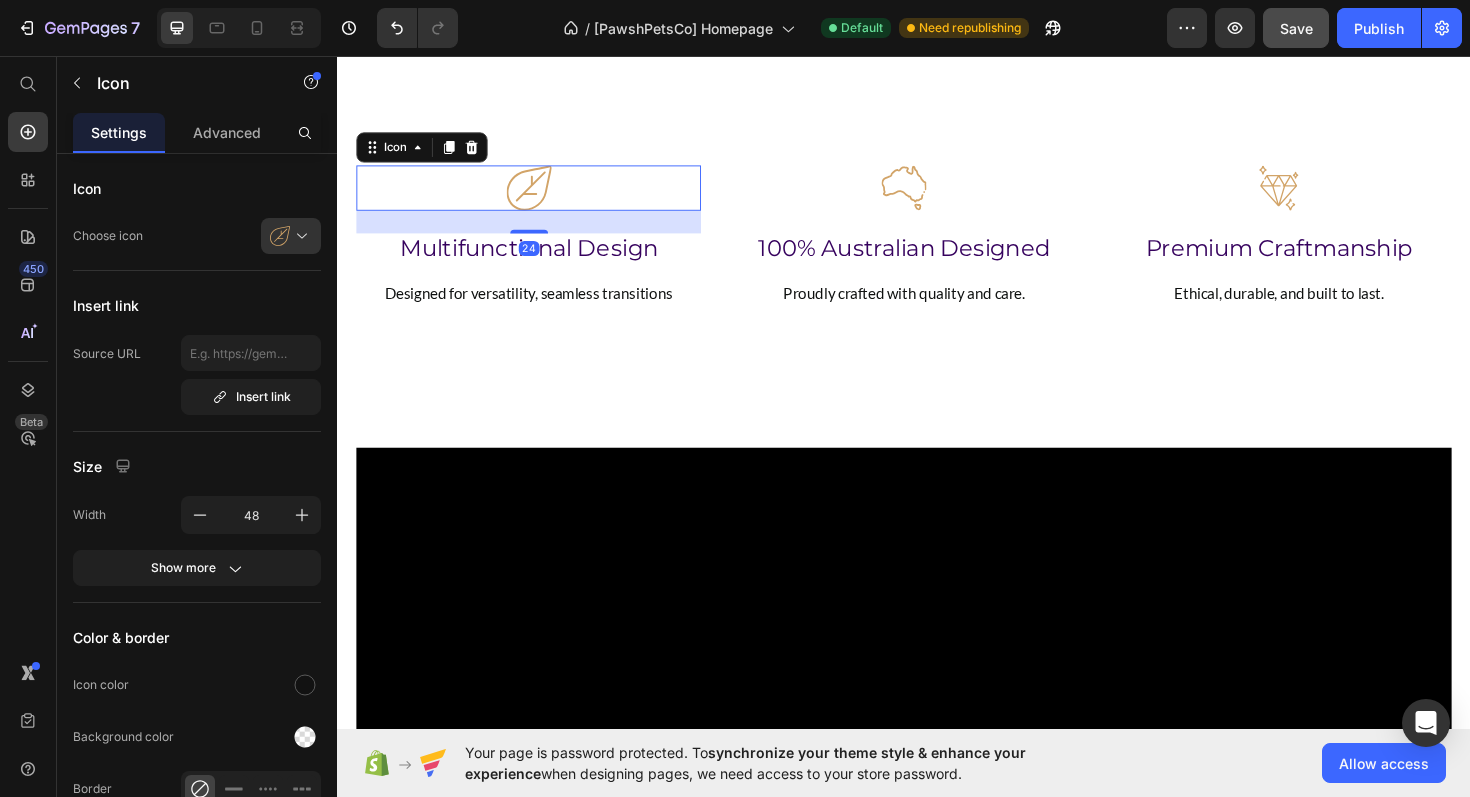 click 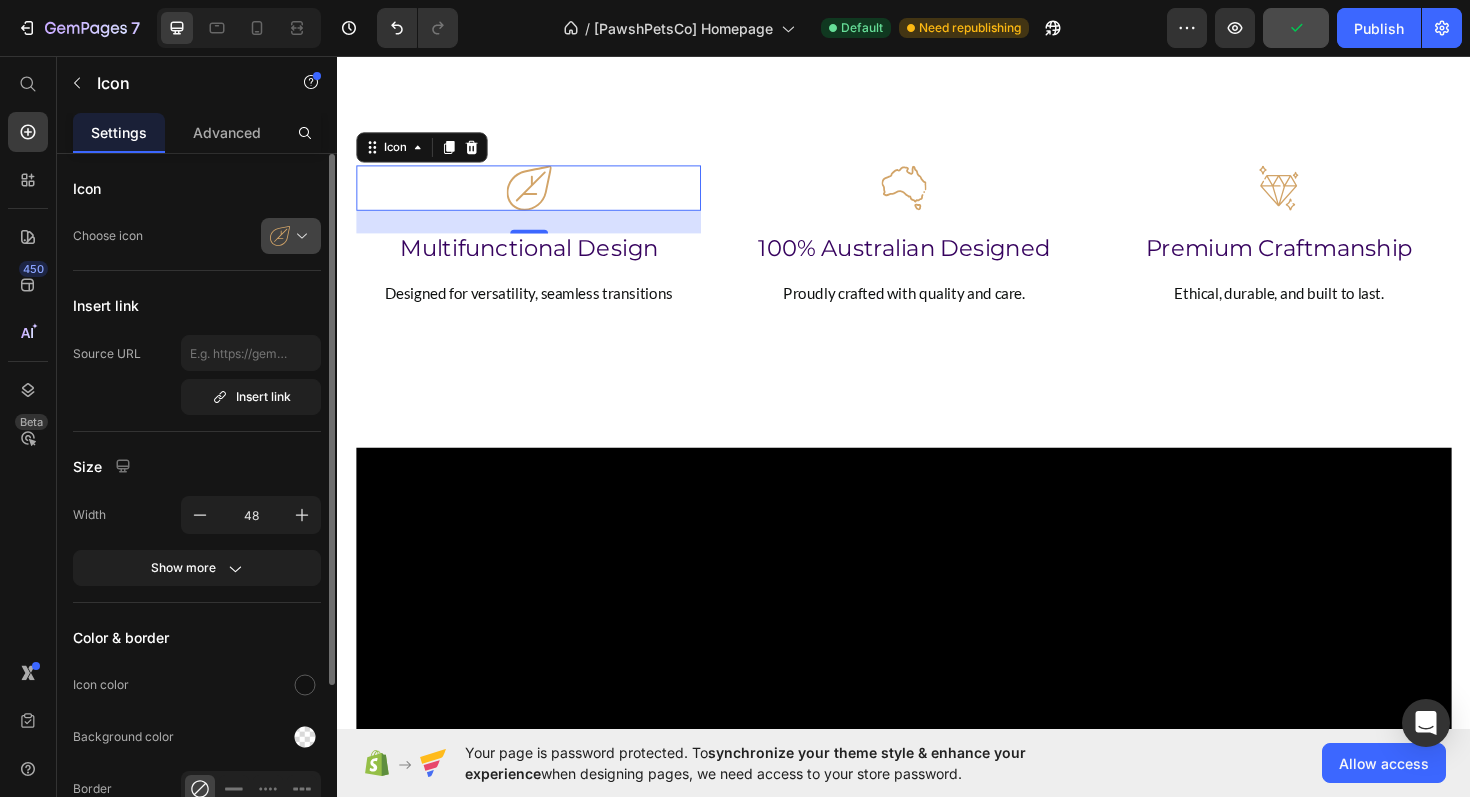 click at bounding box center [299, 236] 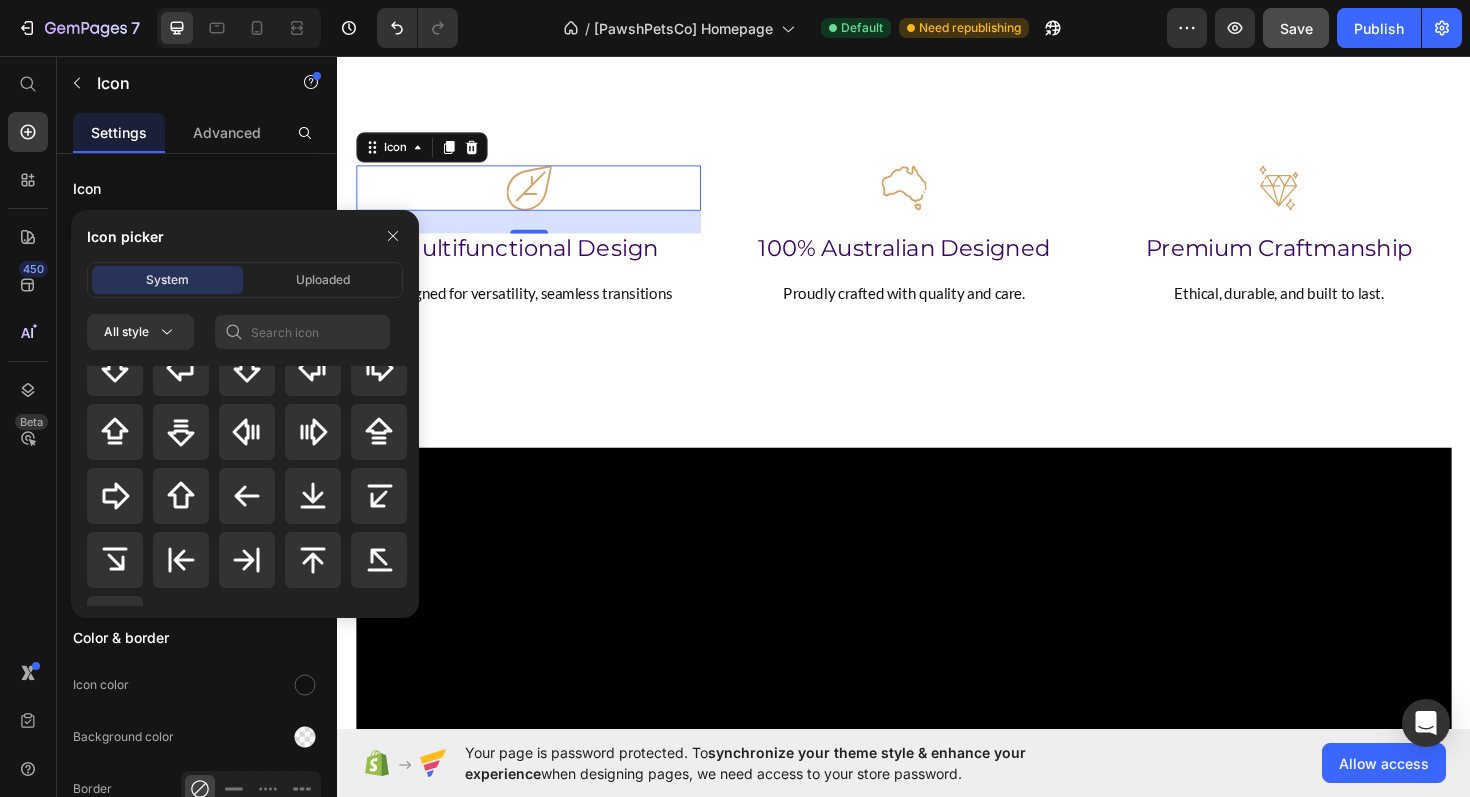 scroll, scrollTop: 928, scrollLeft: 0, axis: vertical 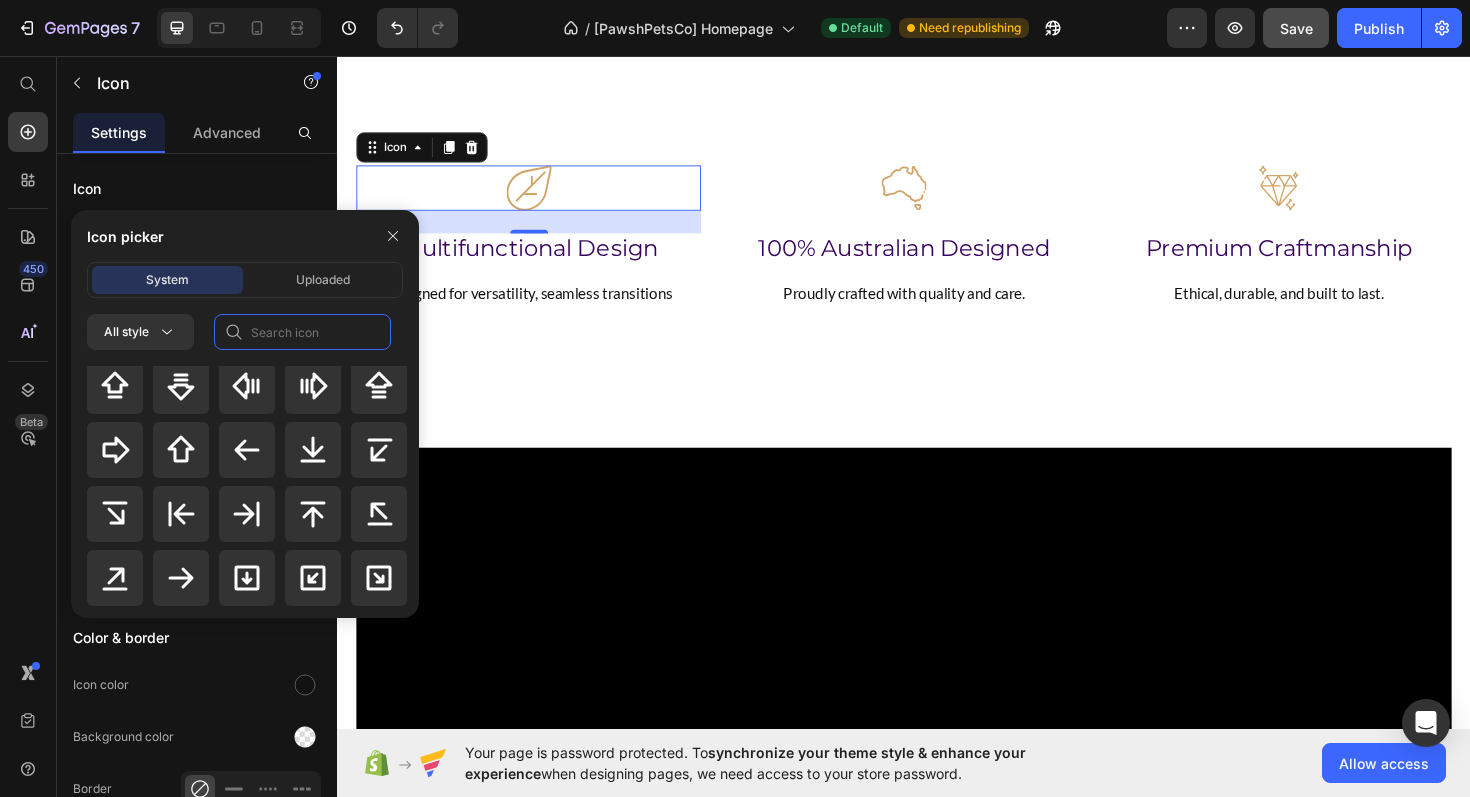 click 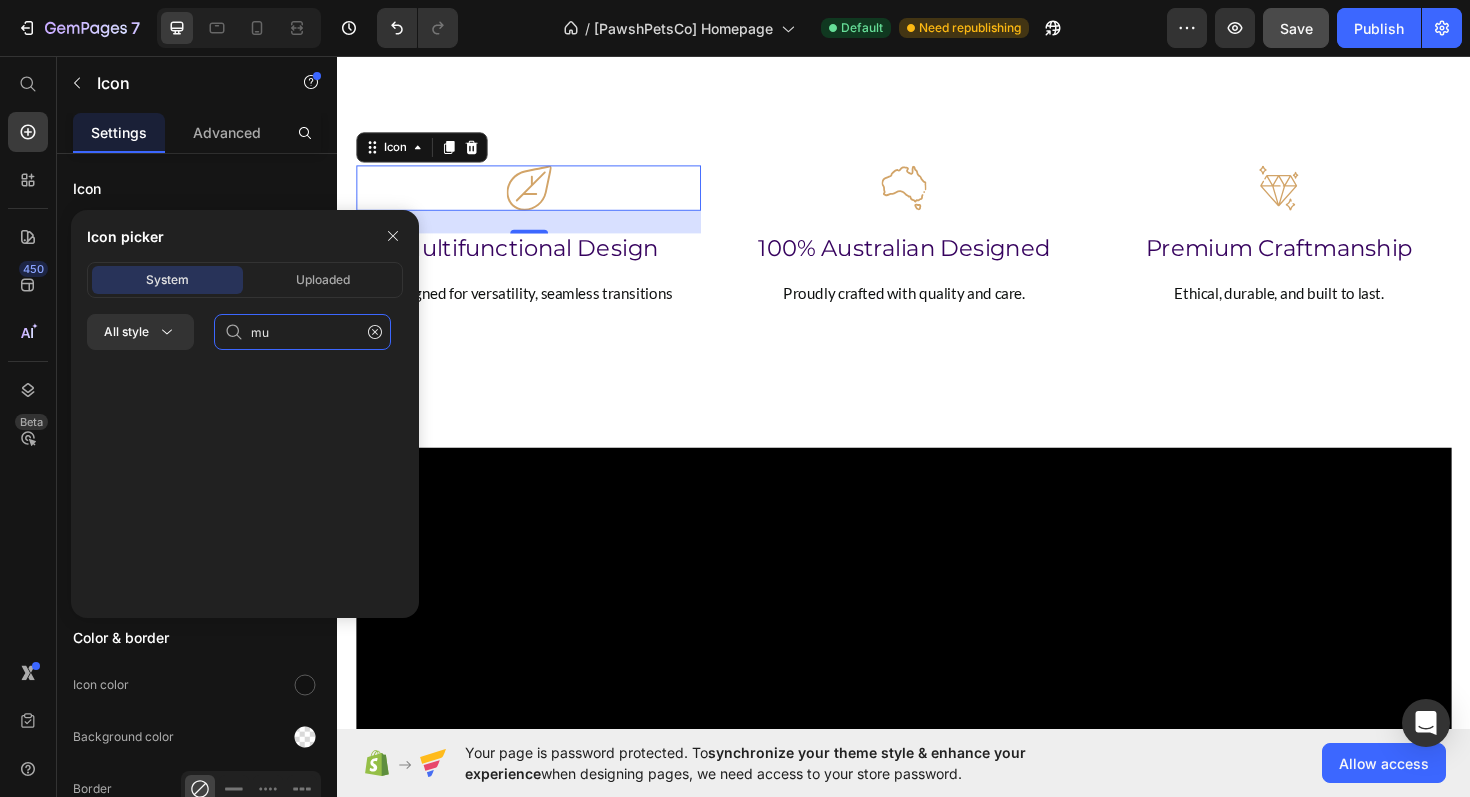 scroll, scrollTop: 0, scrollLeft: 0, axis: both 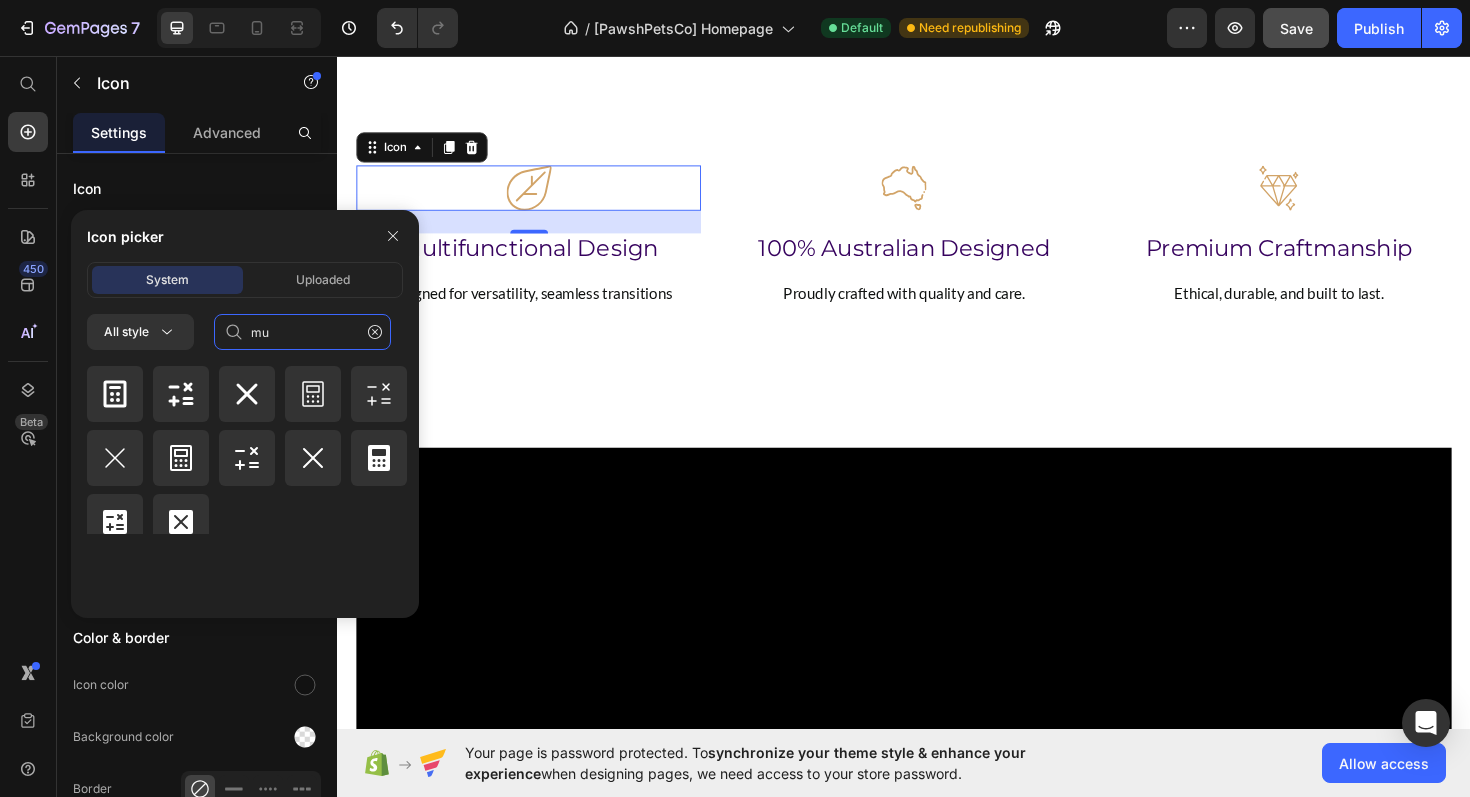type on "m" 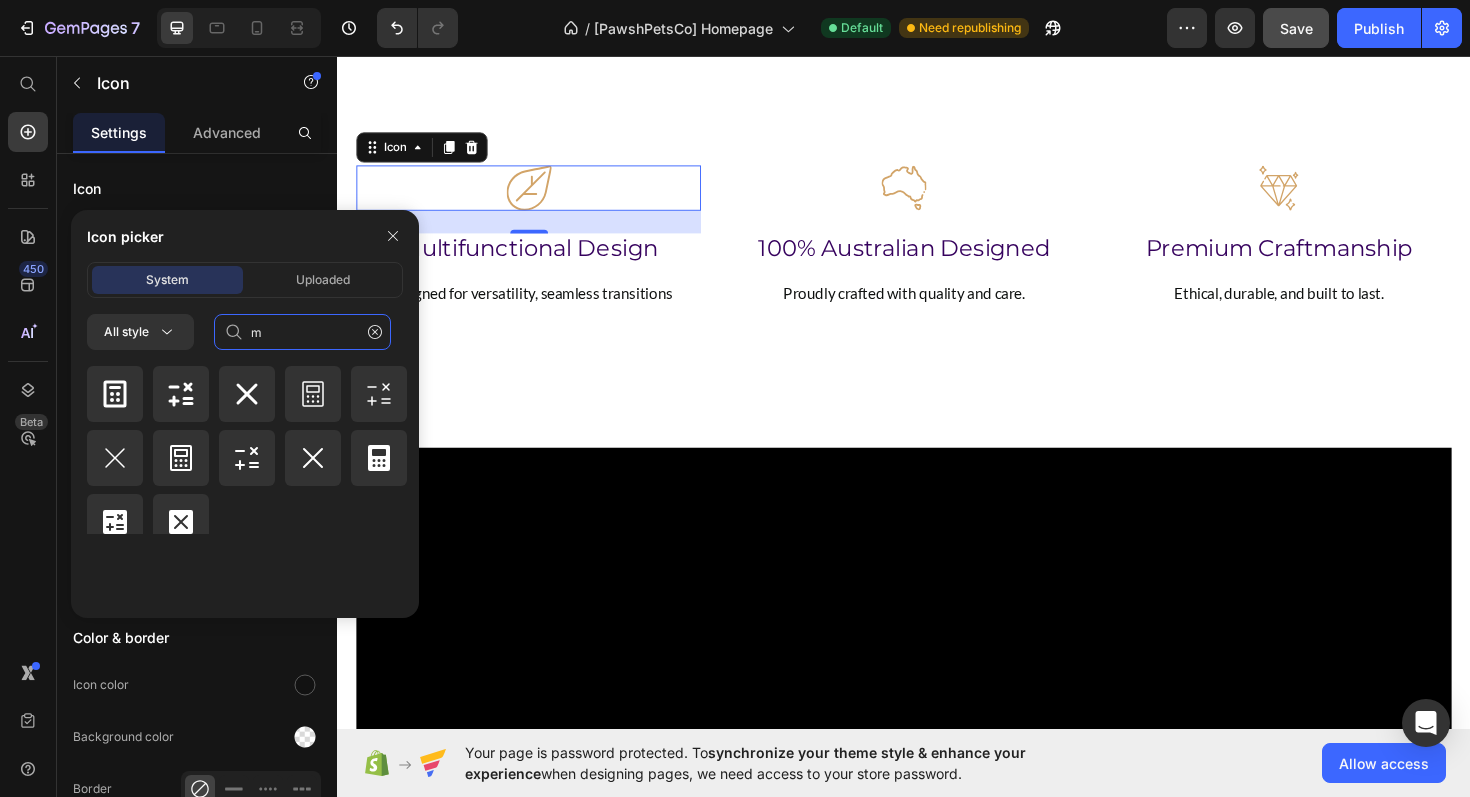 type 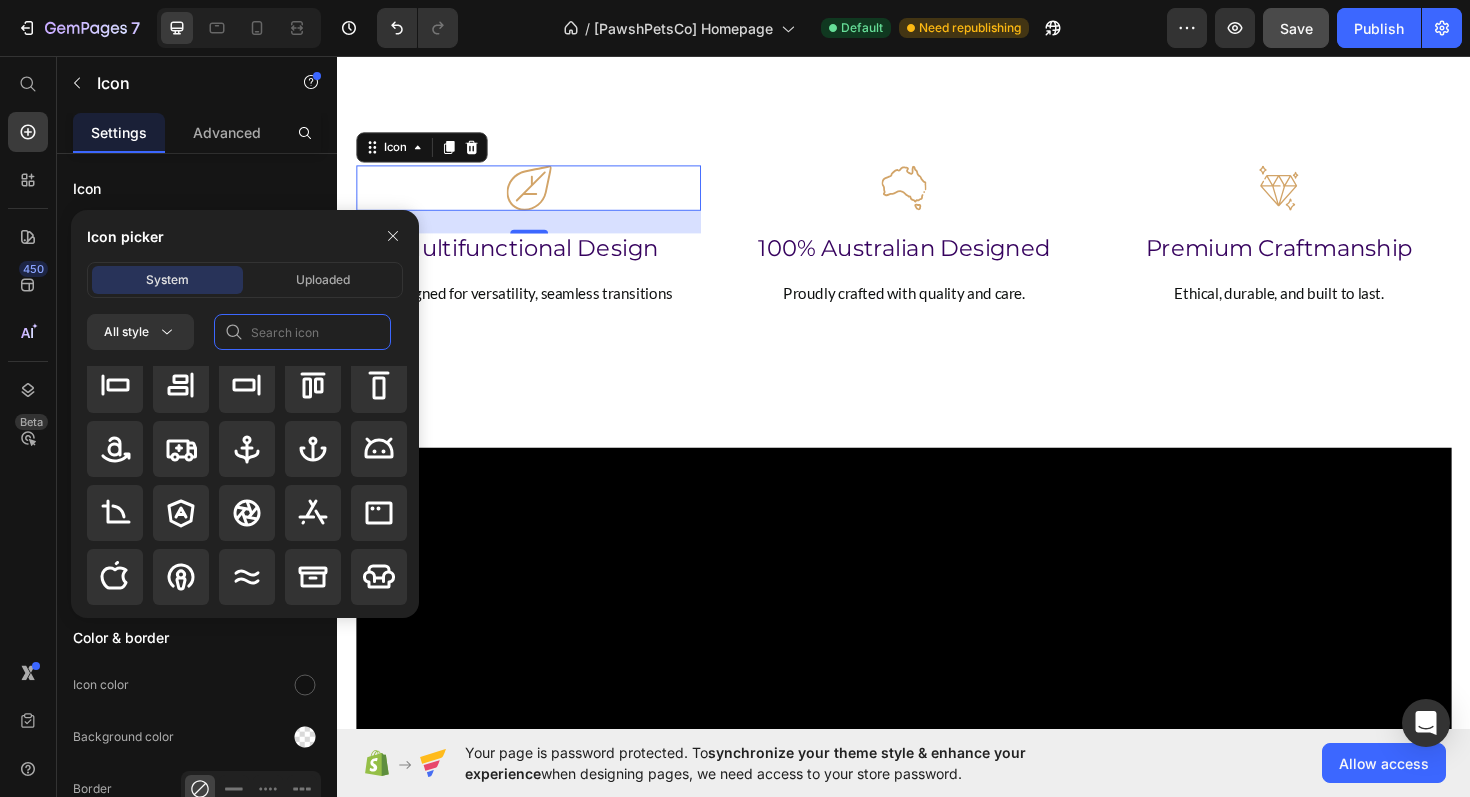 scroll, scrollTop: 258, scrollLeft: 0, axis: vertical 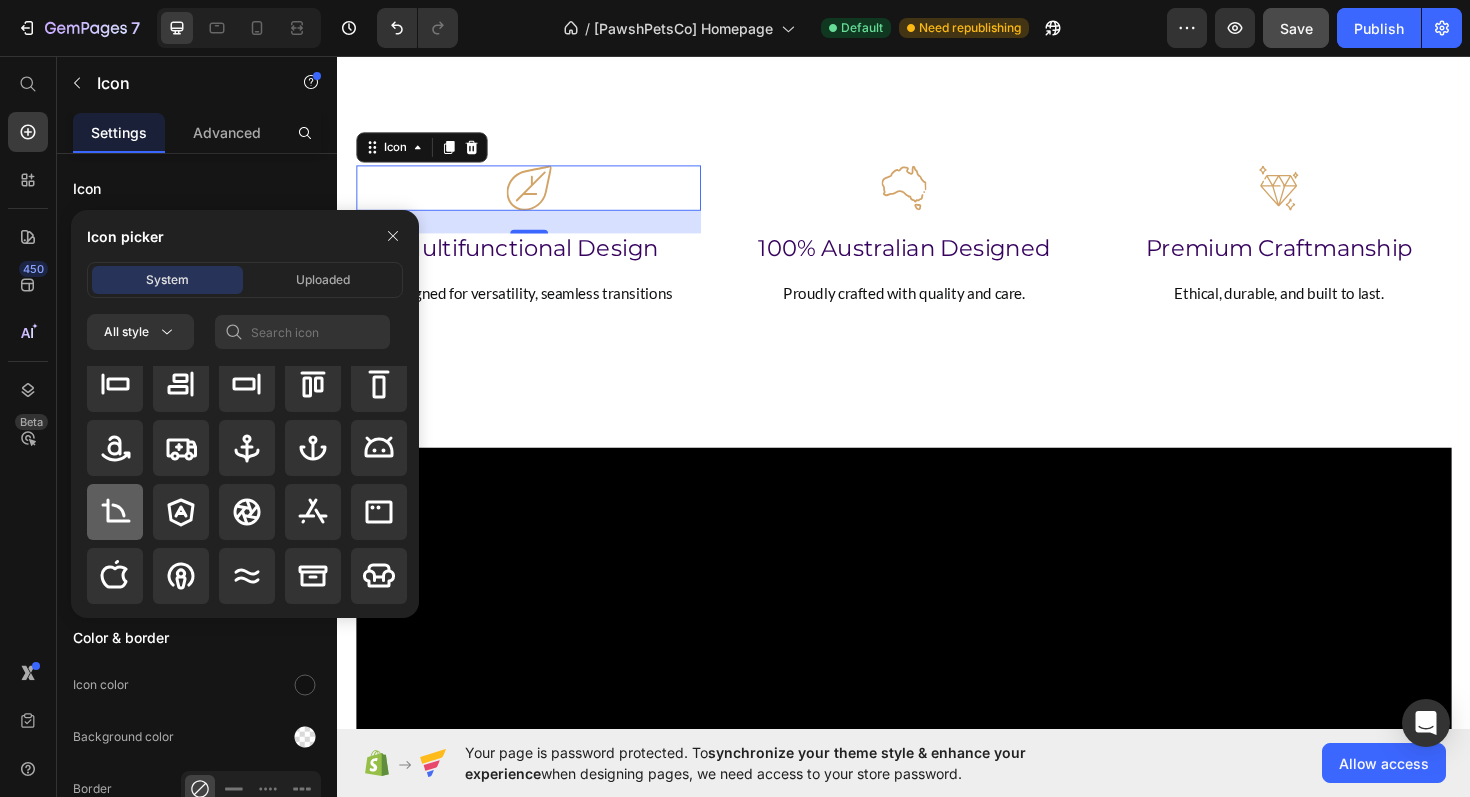 click 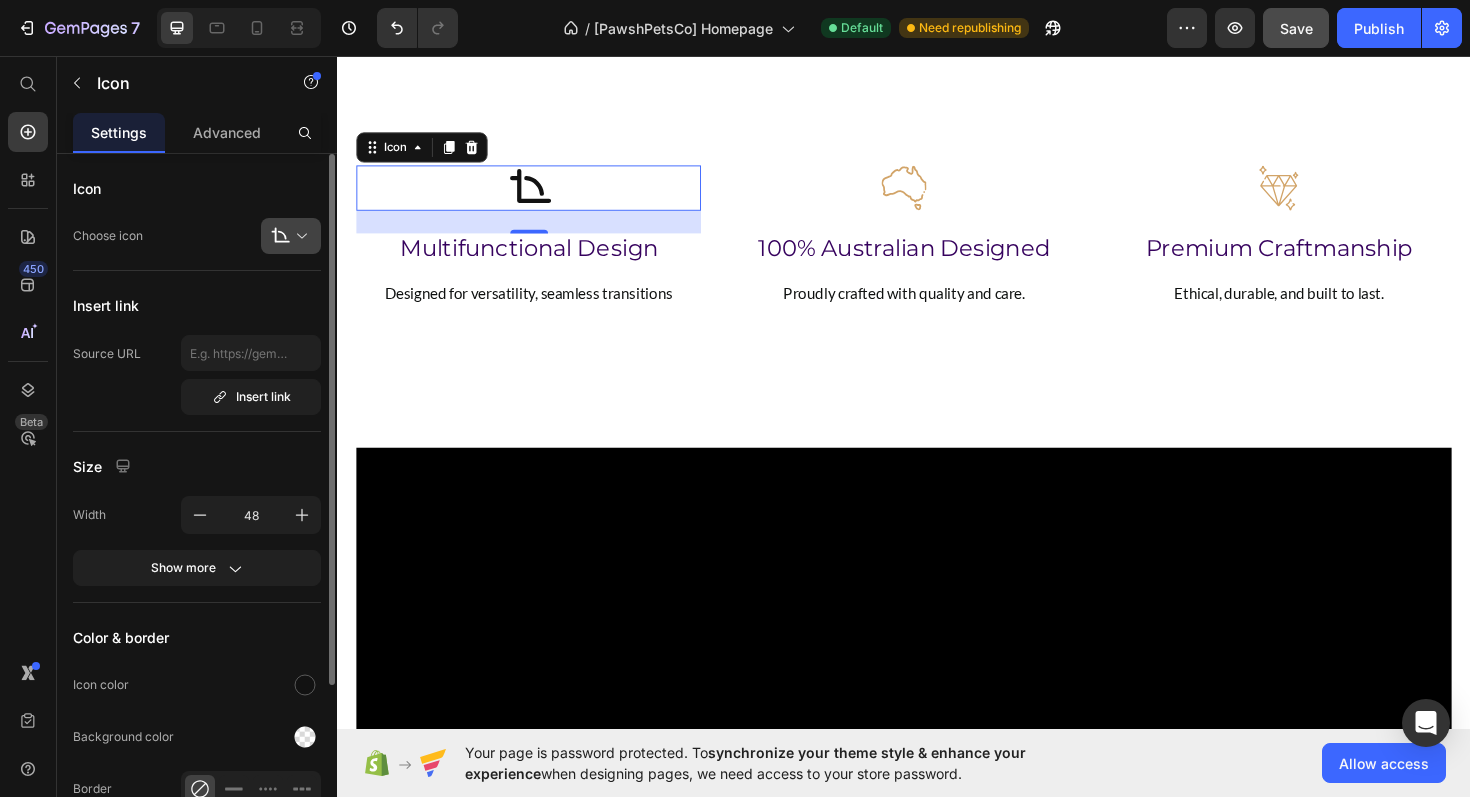 click at bounding box center (299, 236) 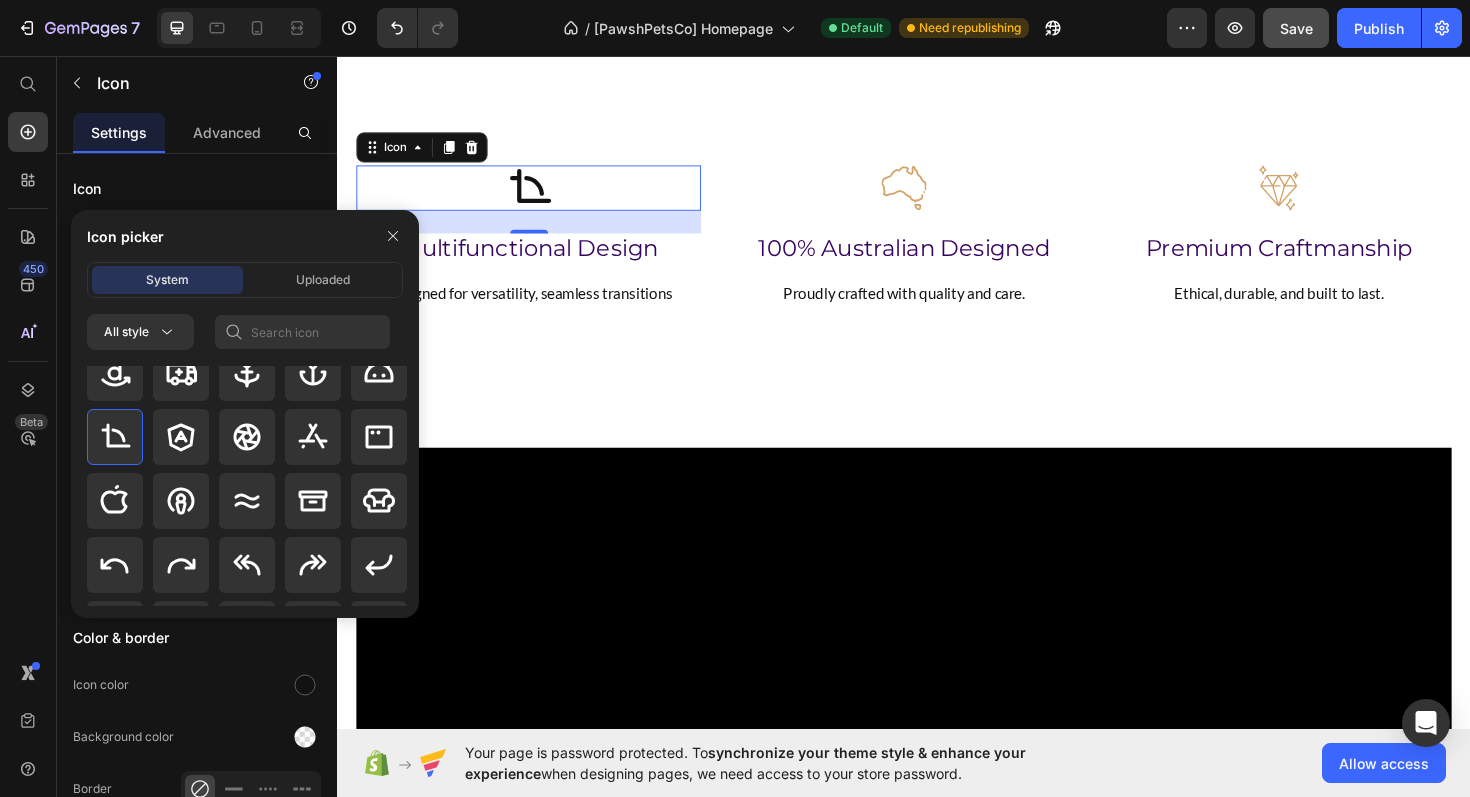 scroll, scrollTop: 334, scrollLeft: 0, axis: vertical 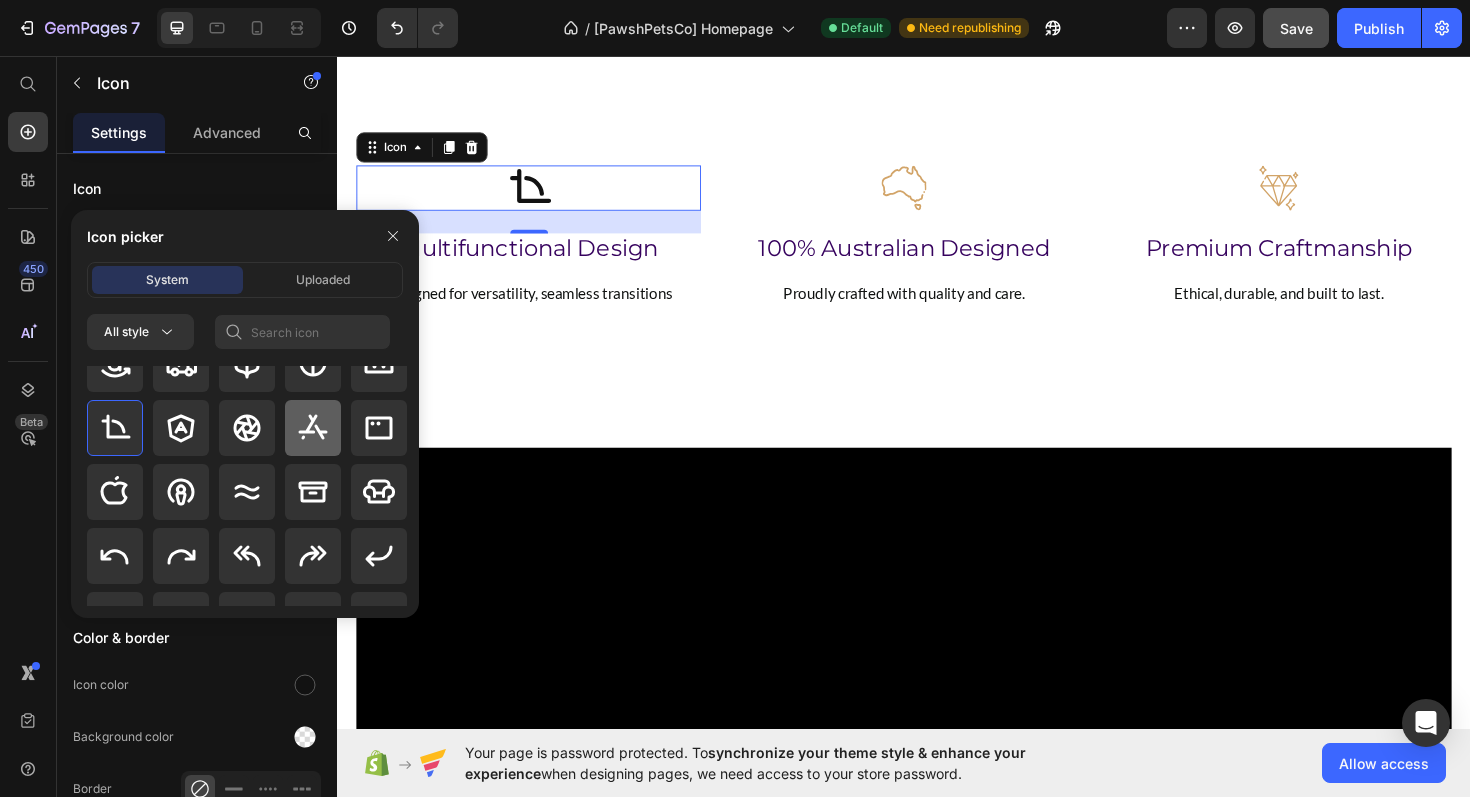 click 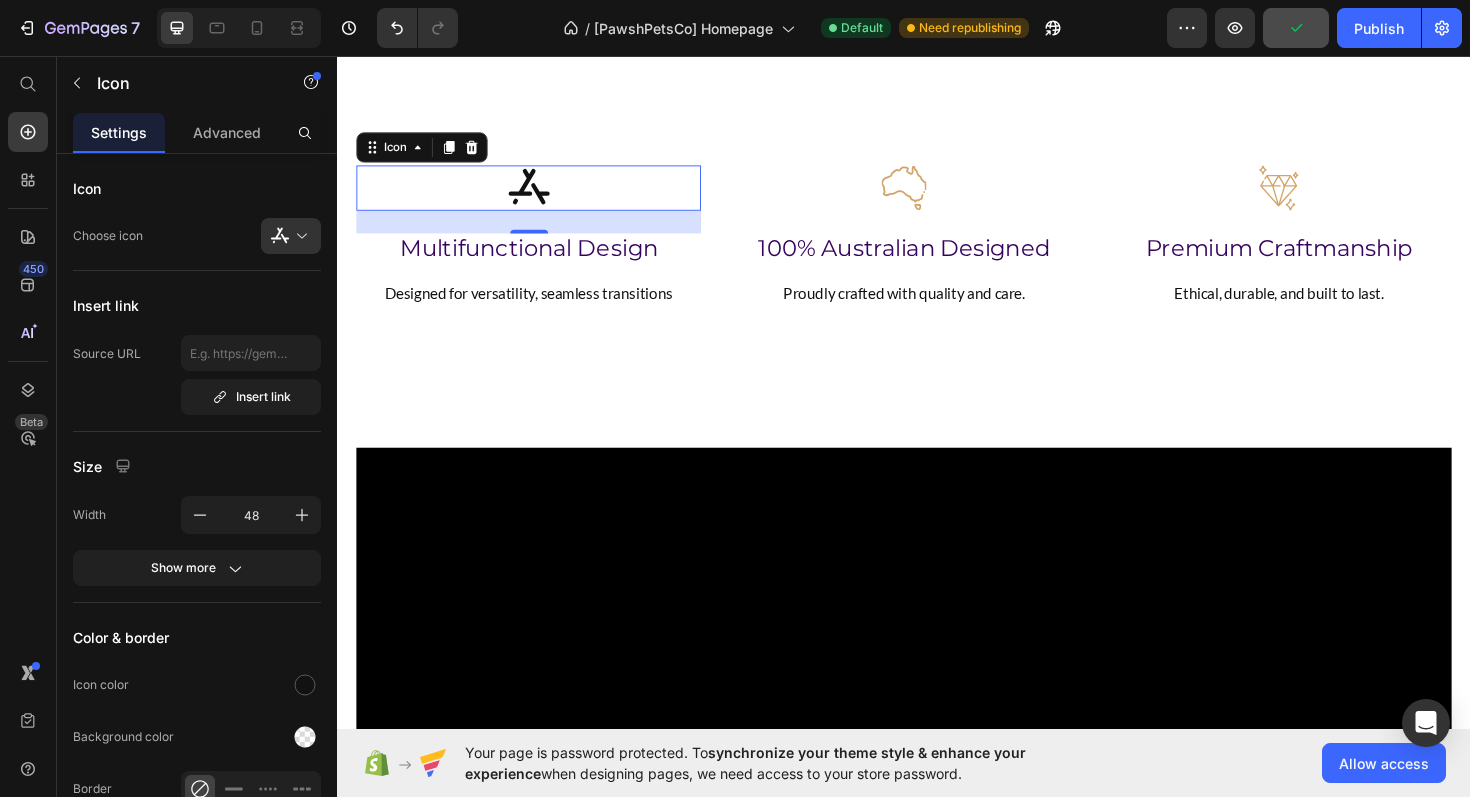click 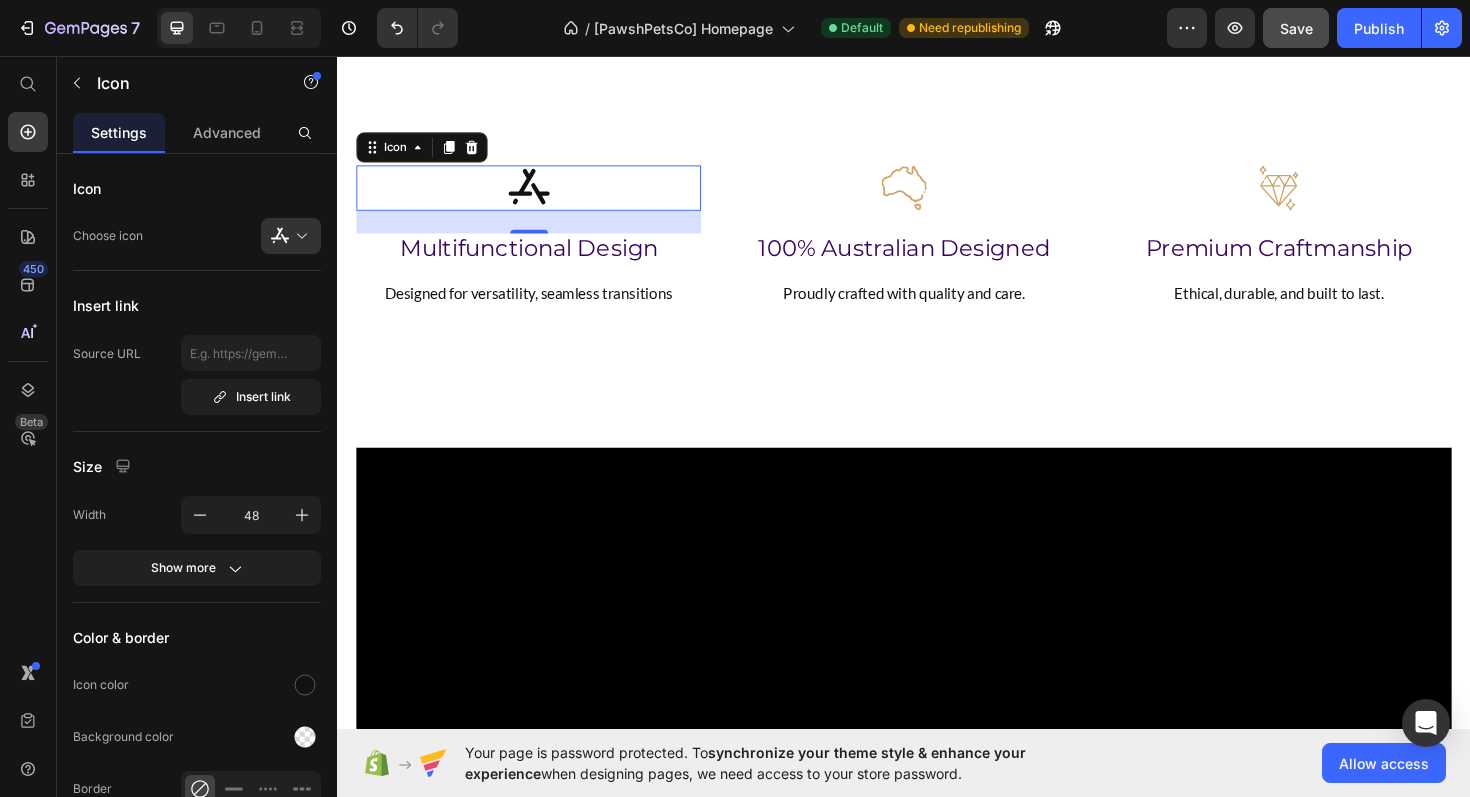 click 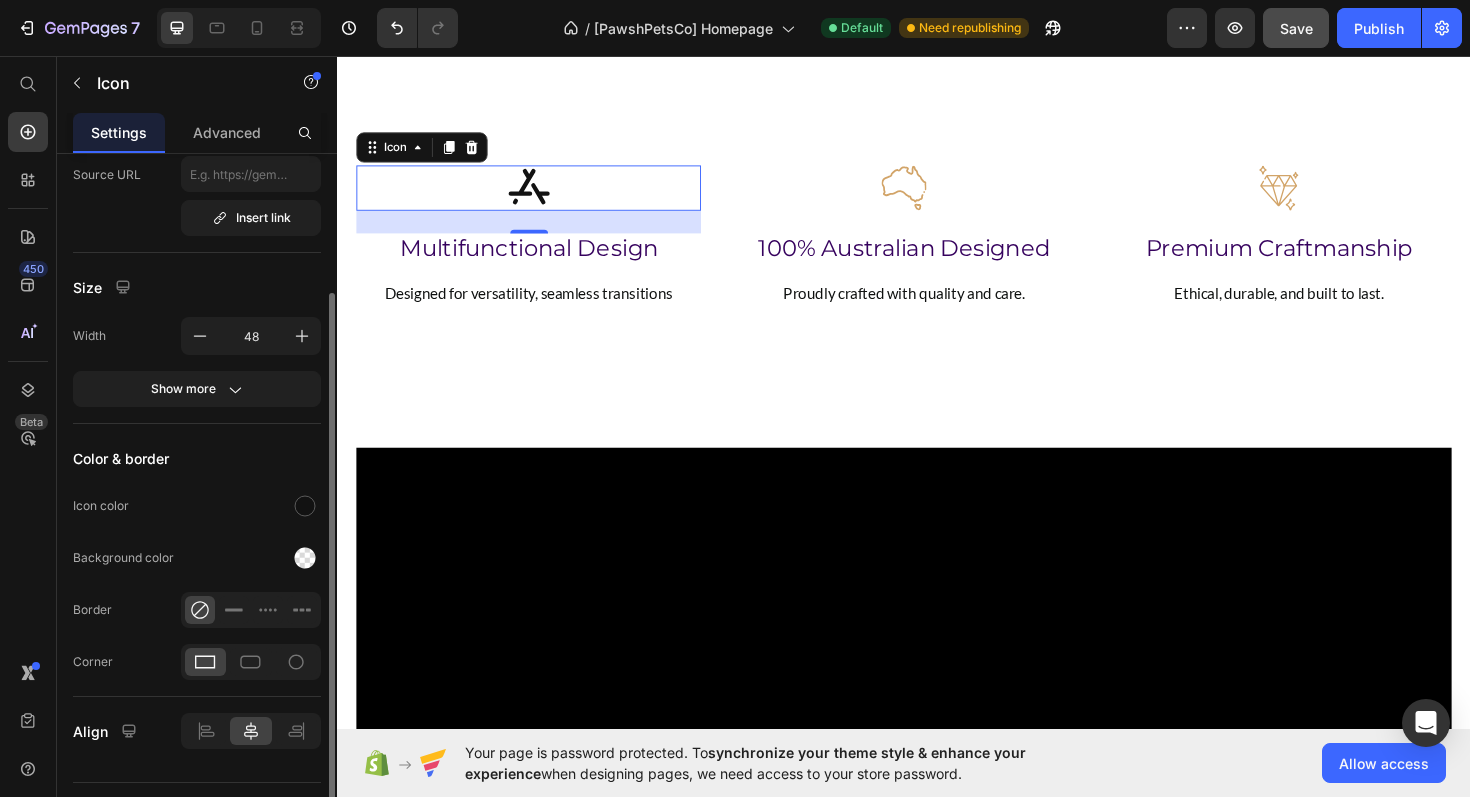 scroll, scrollTop: 182, scrollLeft: 0, axis: vertical 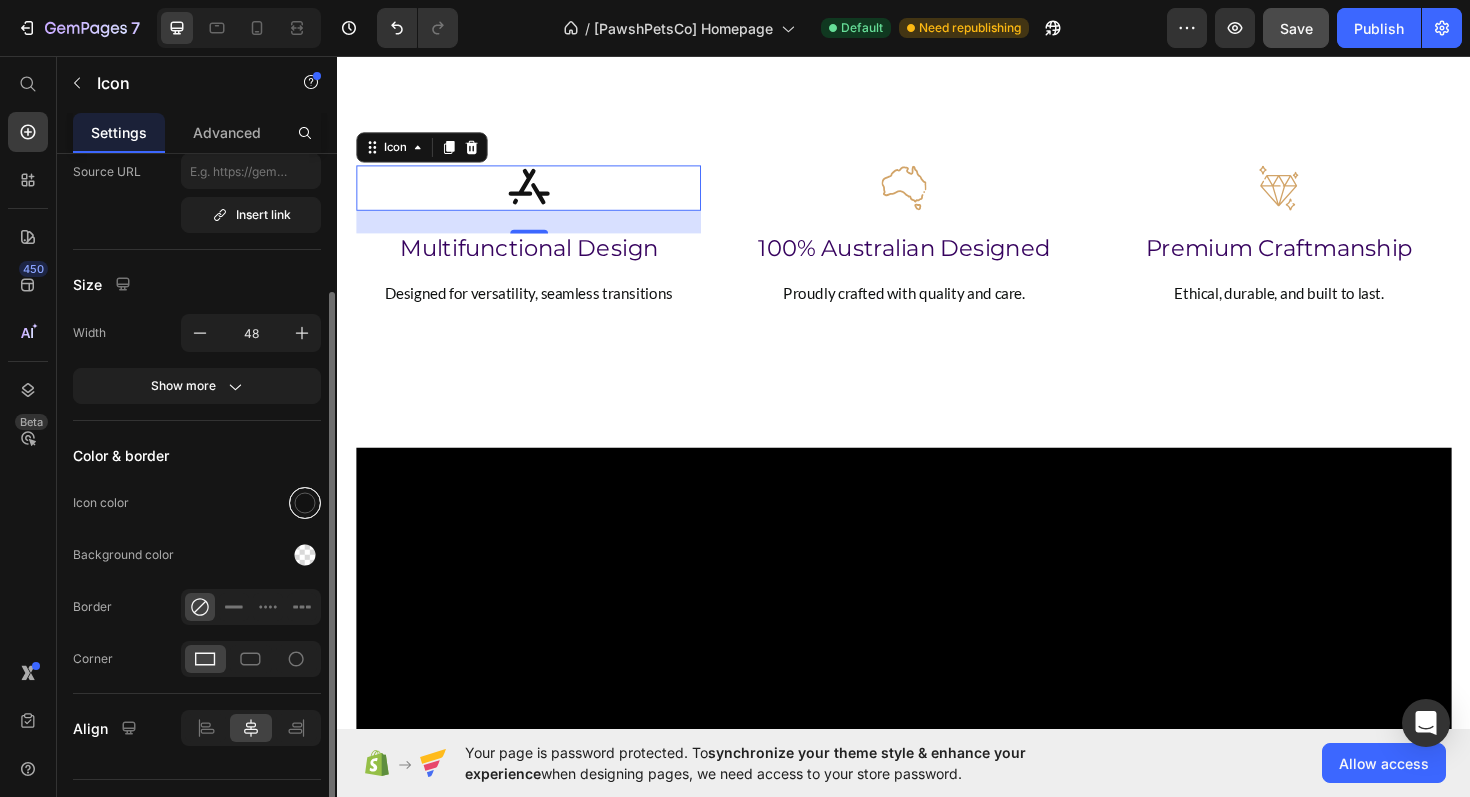 click at bounding box center (305, 503) 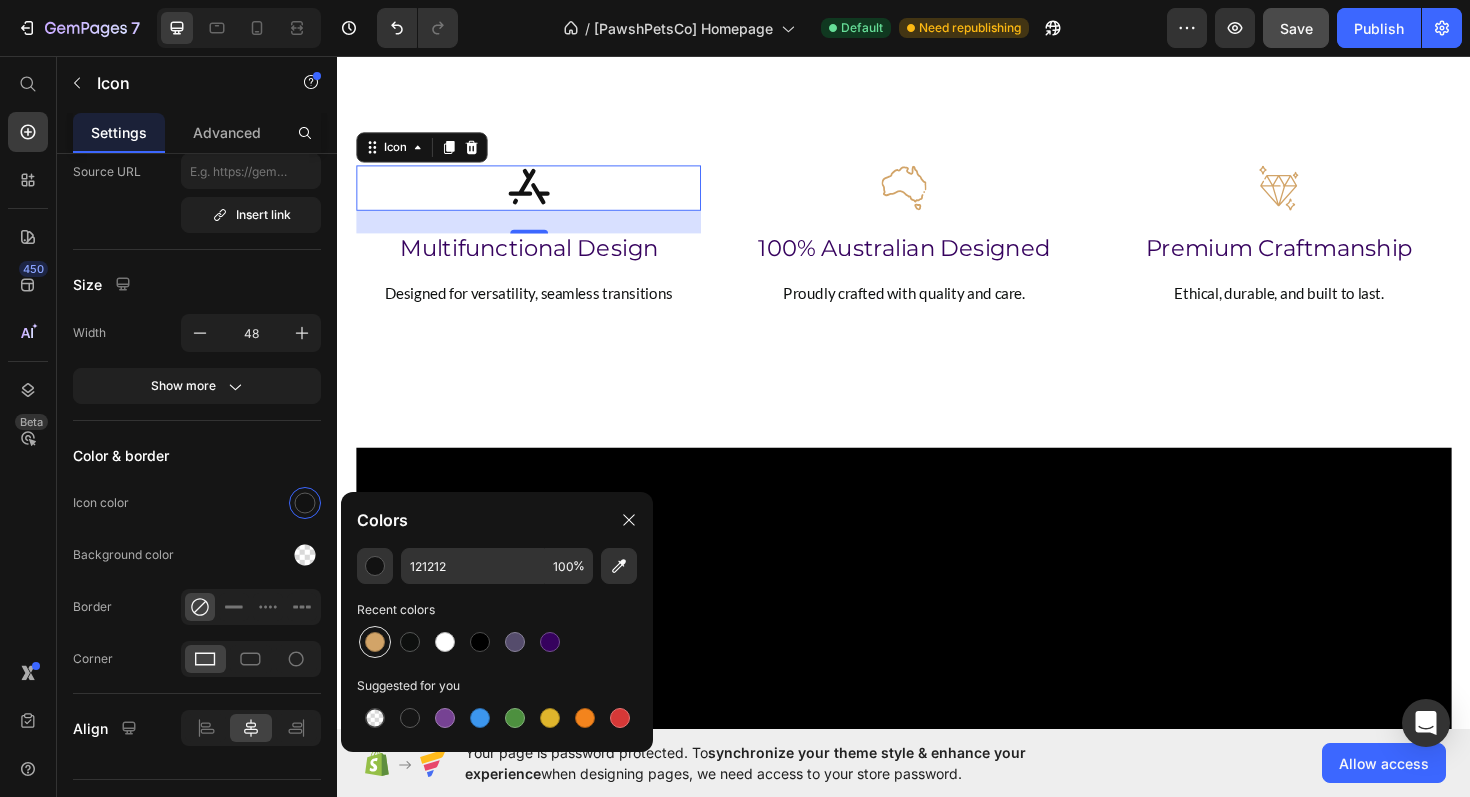 click at bounding box center [375, 642] 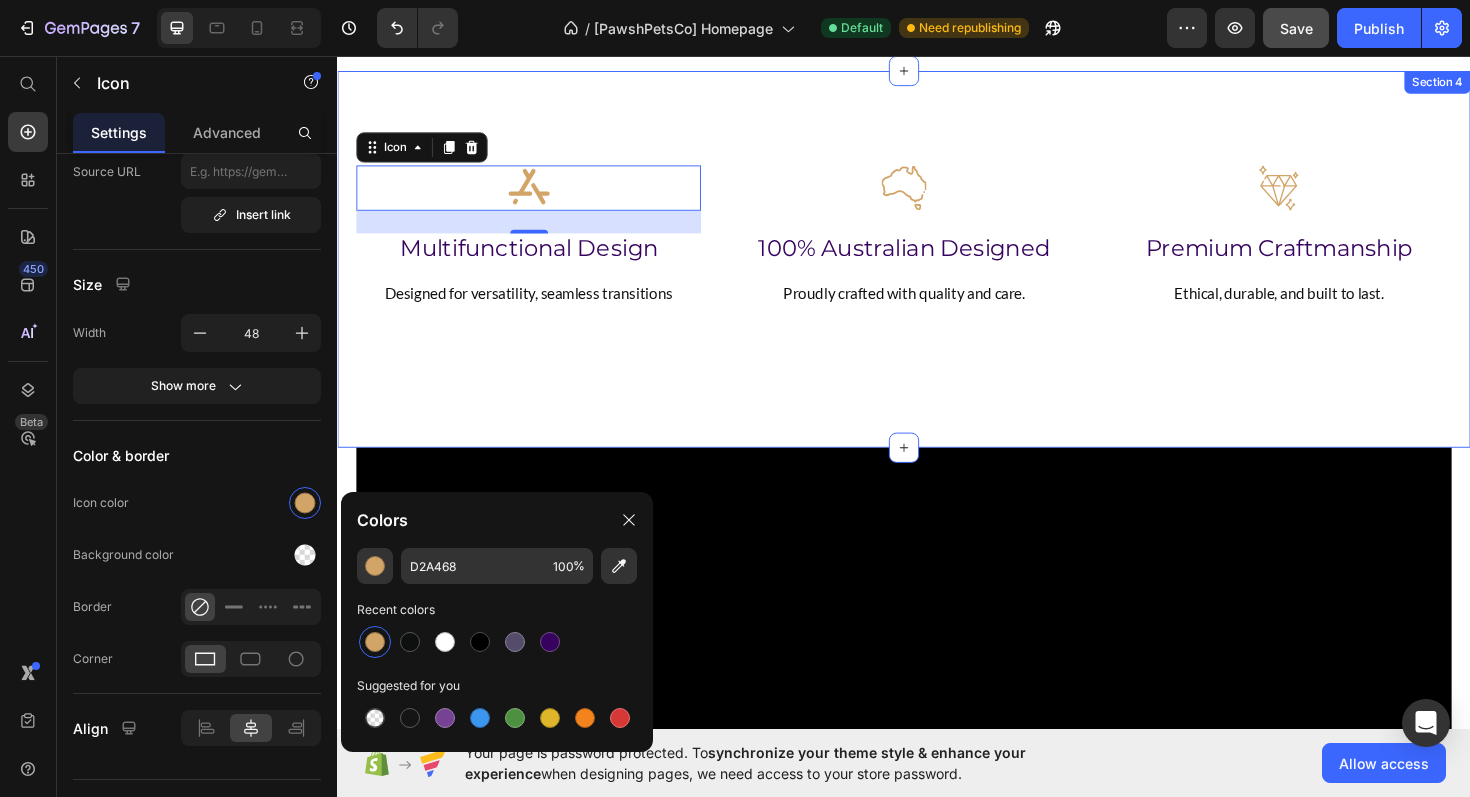 click on "Icon   24 Multifunctional Design Heading Designed for versatility, seamless transitions Text Block
Icon 100% Australian Designed Heading Proudly crafted with quality and care. Text Block
Icon Premium Craftmanship Heading Ethical, durable, and built to last. Text Block Row Section 4" at bounding box center [937, 271] 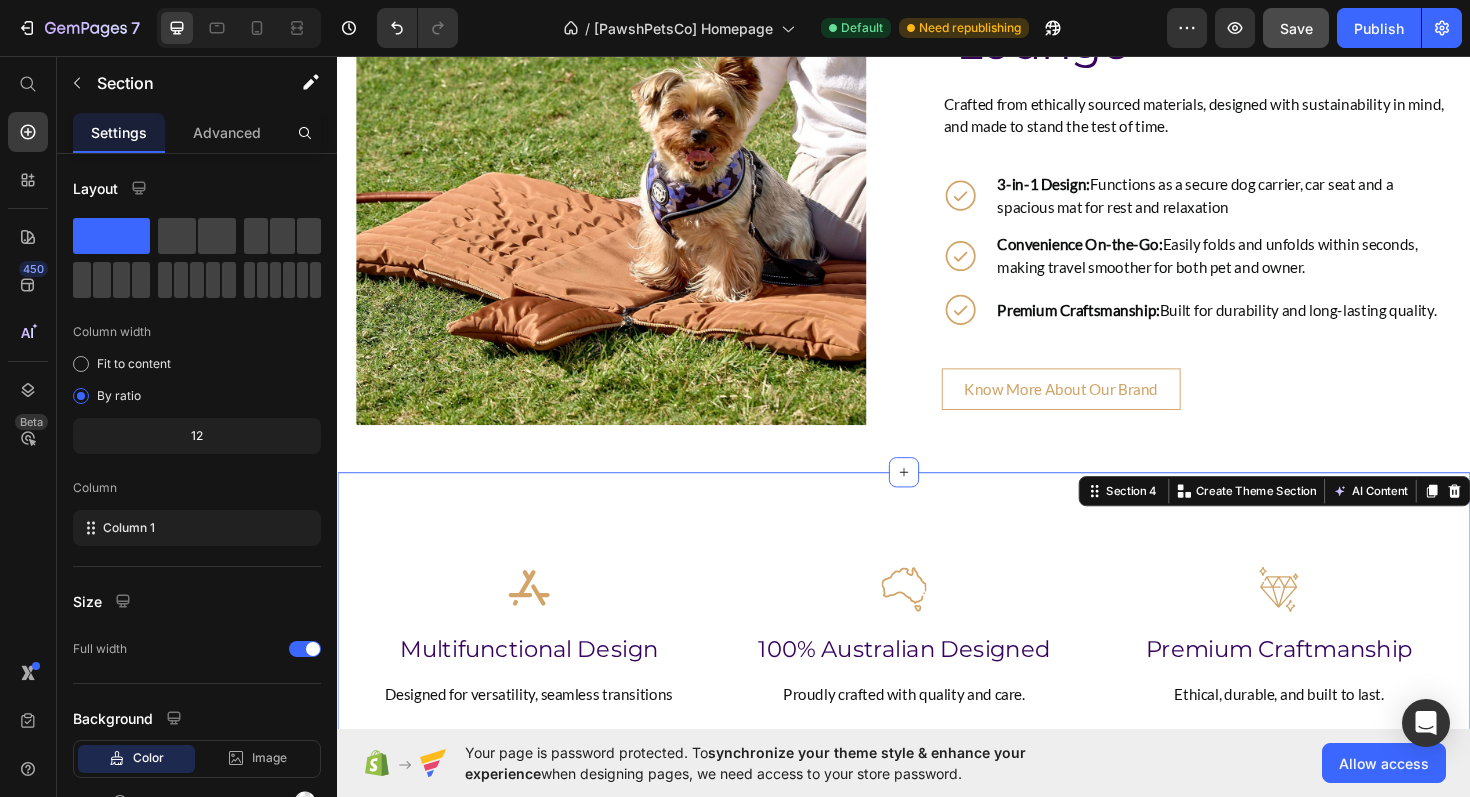 scroll, scrollTop: 1934, scrollLeft: 0, axis: vertical 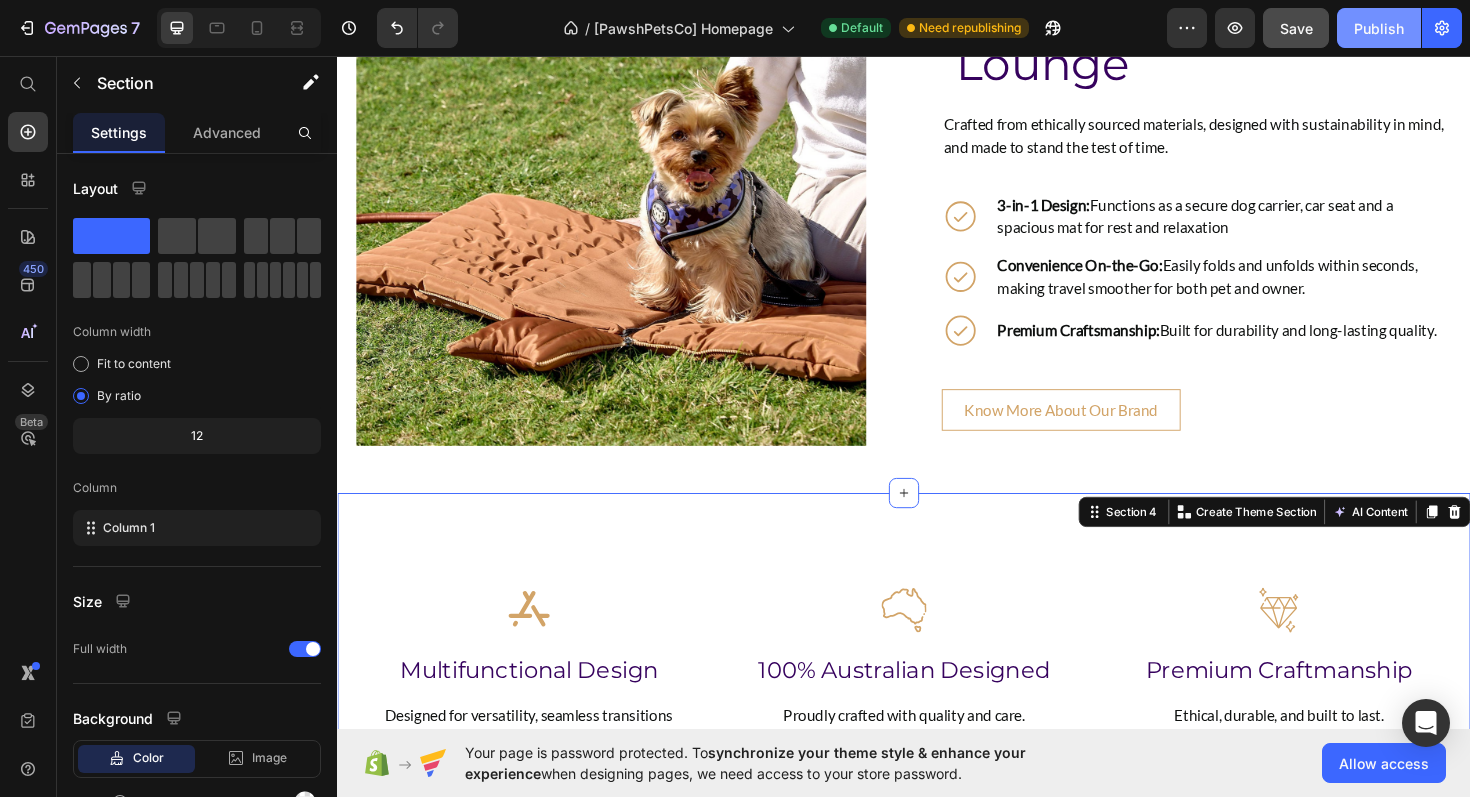 click on "Publish" at bounding box center (1379, 28) 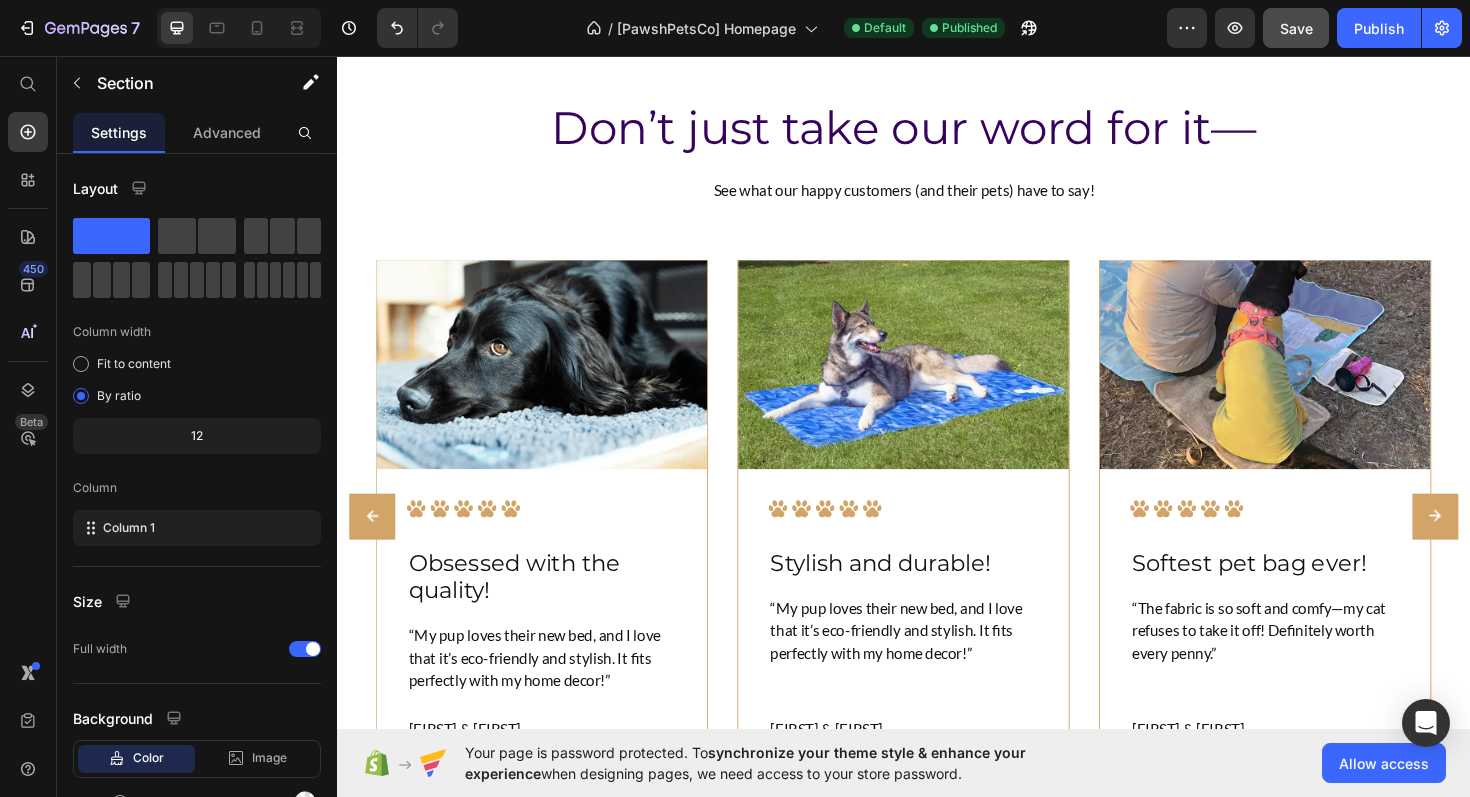 scroll, scrollTop: 3374, scrollLeft: 0, axis: vertical 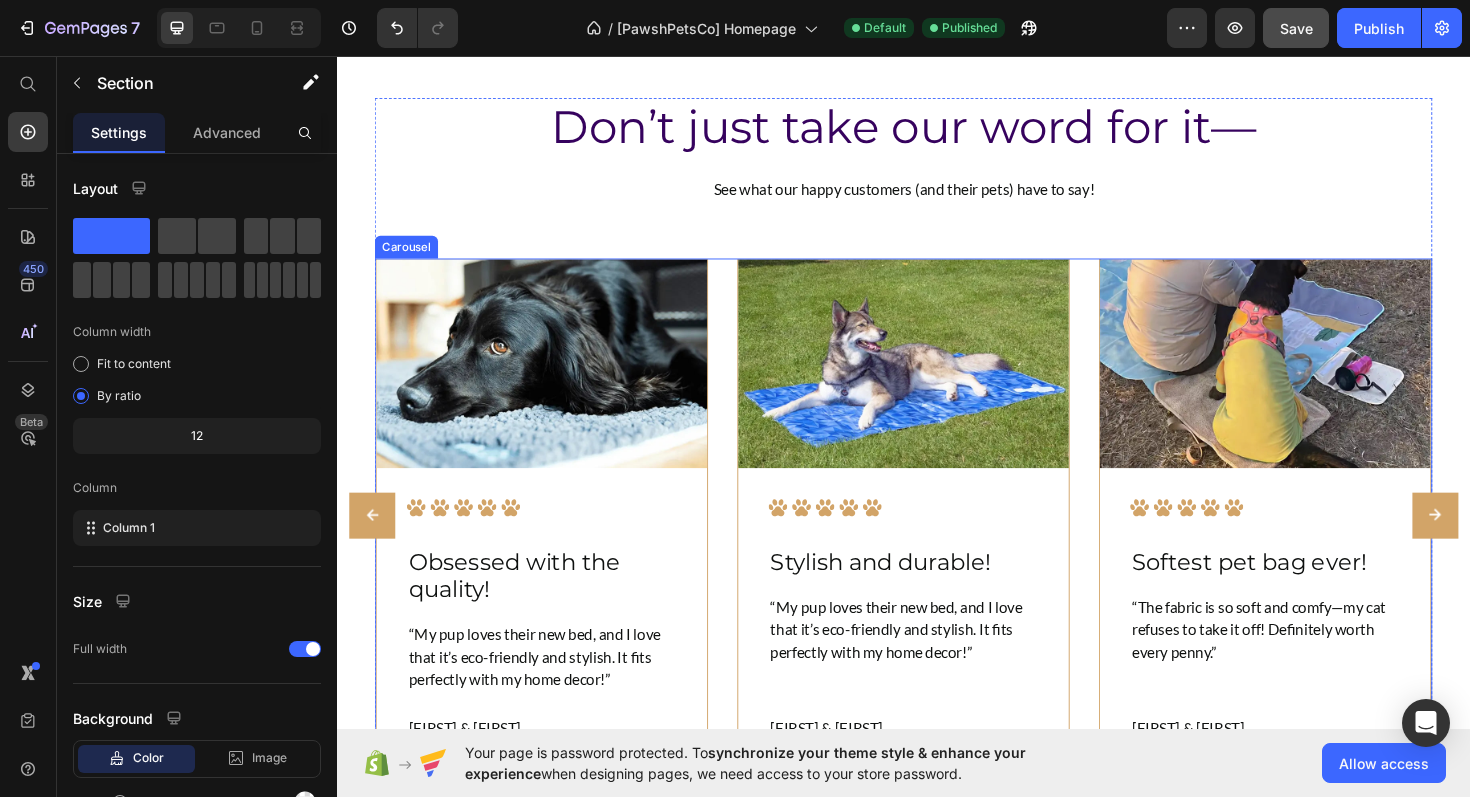 click at bounding box center (1500, 543) 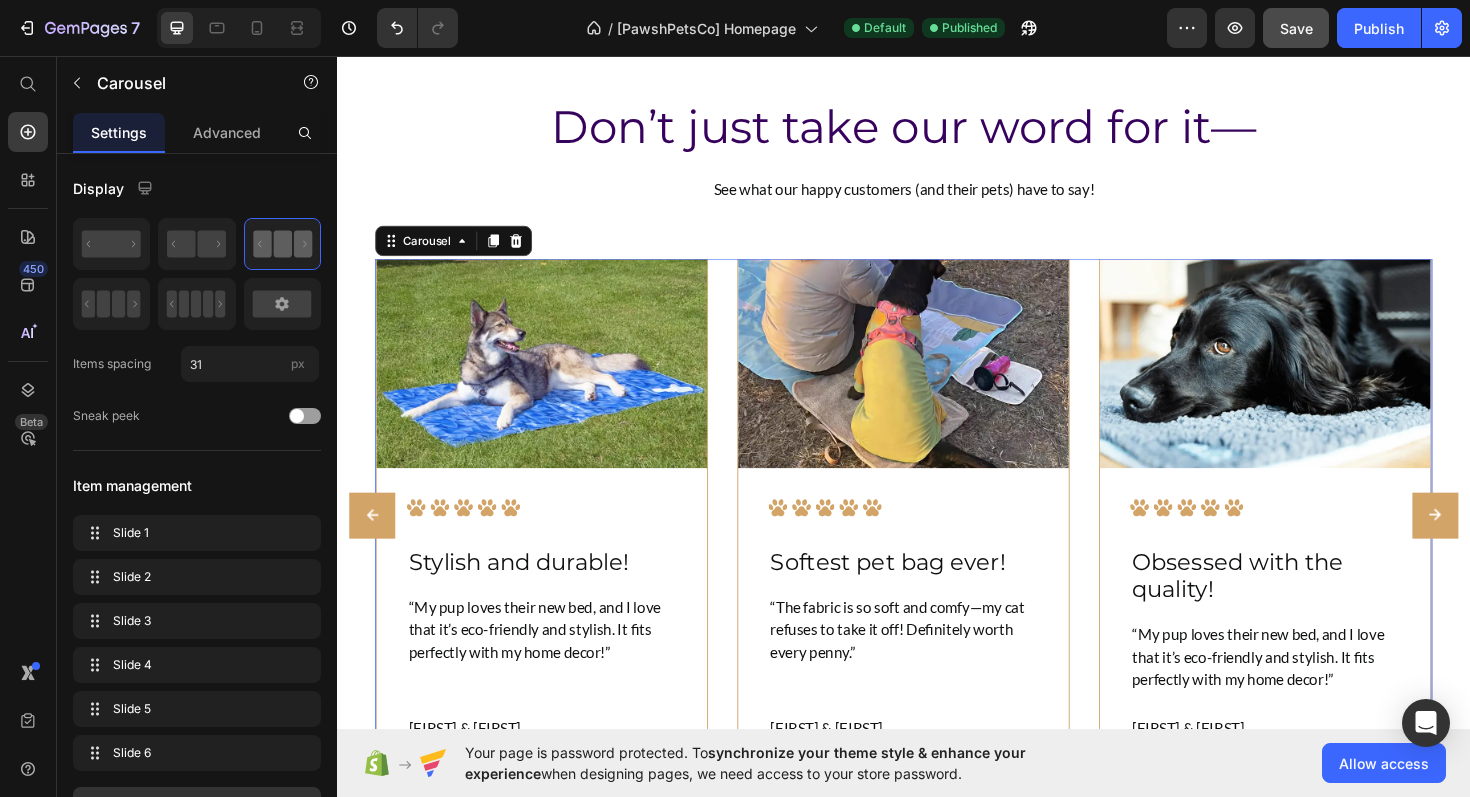 click at bounding box center (1500, 543) 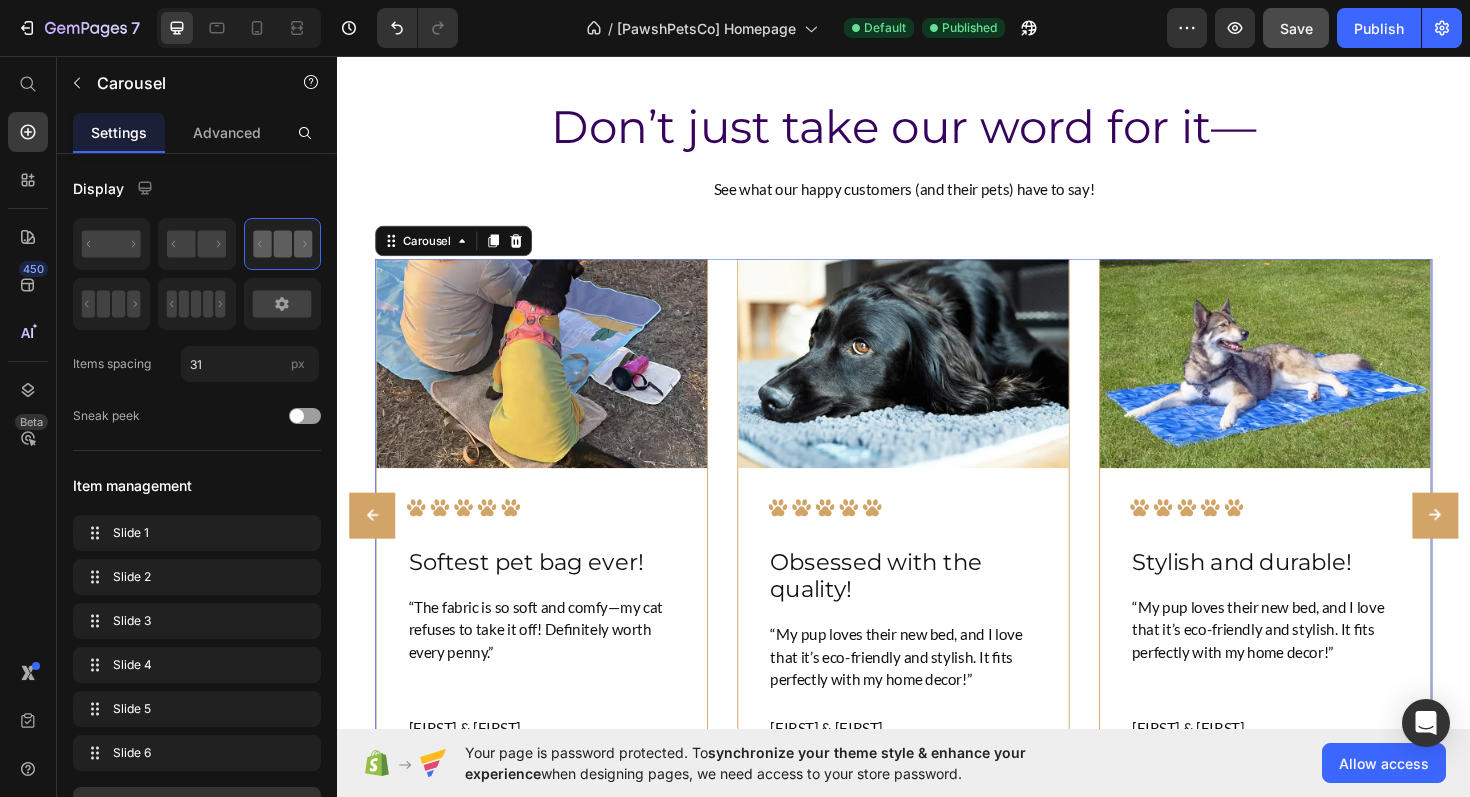 click at bounding box center (1500, 543) 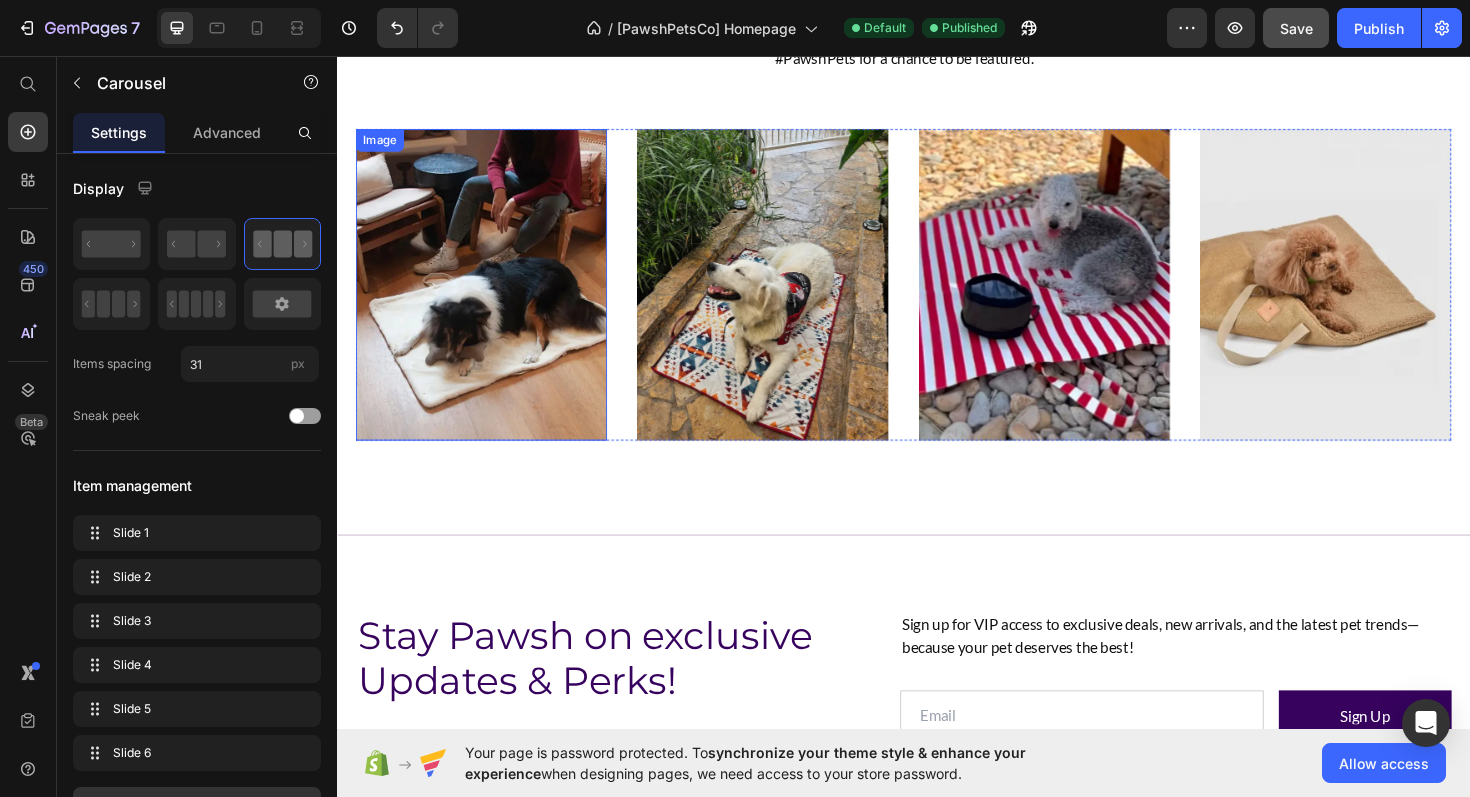 scroll, scrollTop: 4524, scrollLeft: 0, axis: vertical 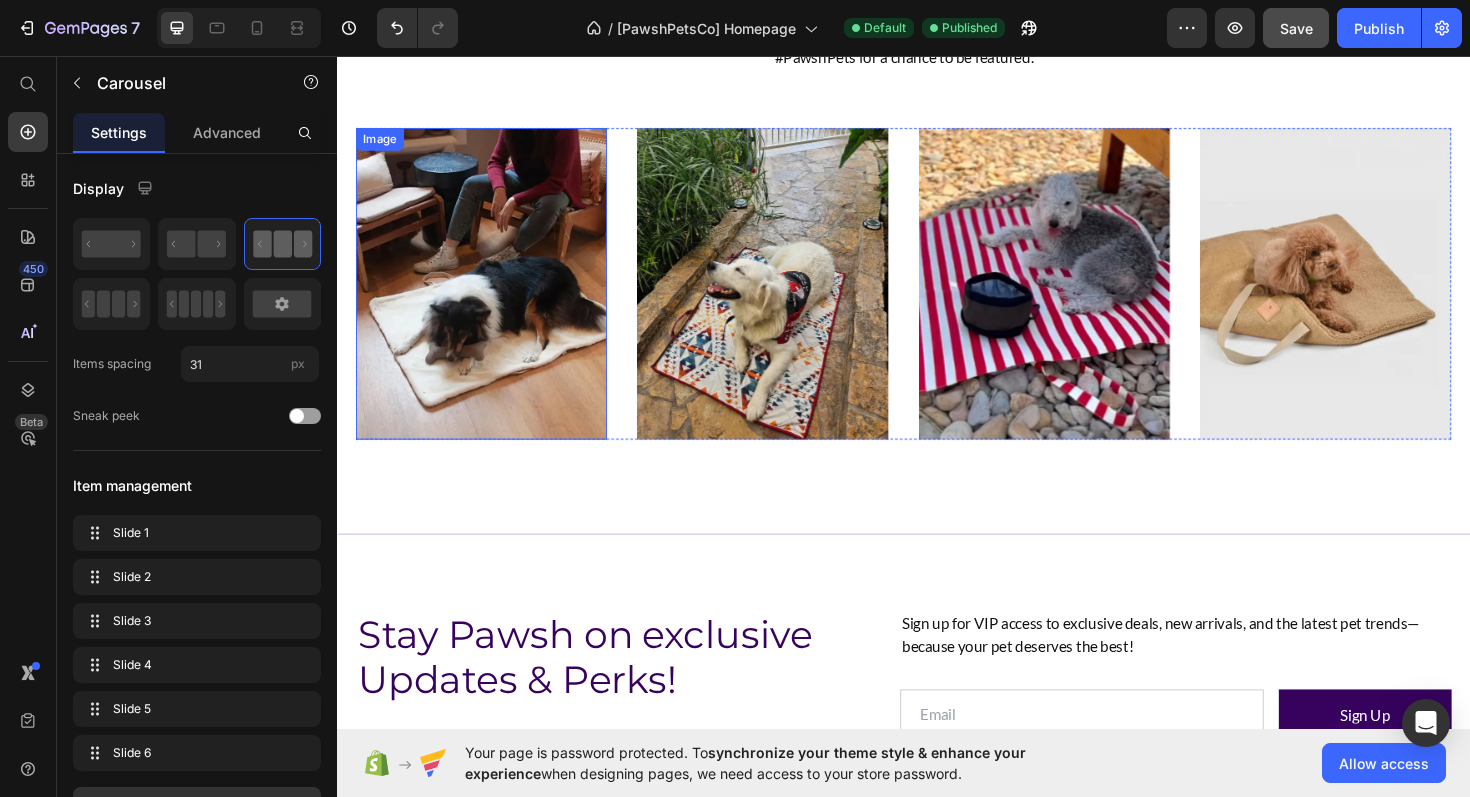 click at bounding box center (490, 297) 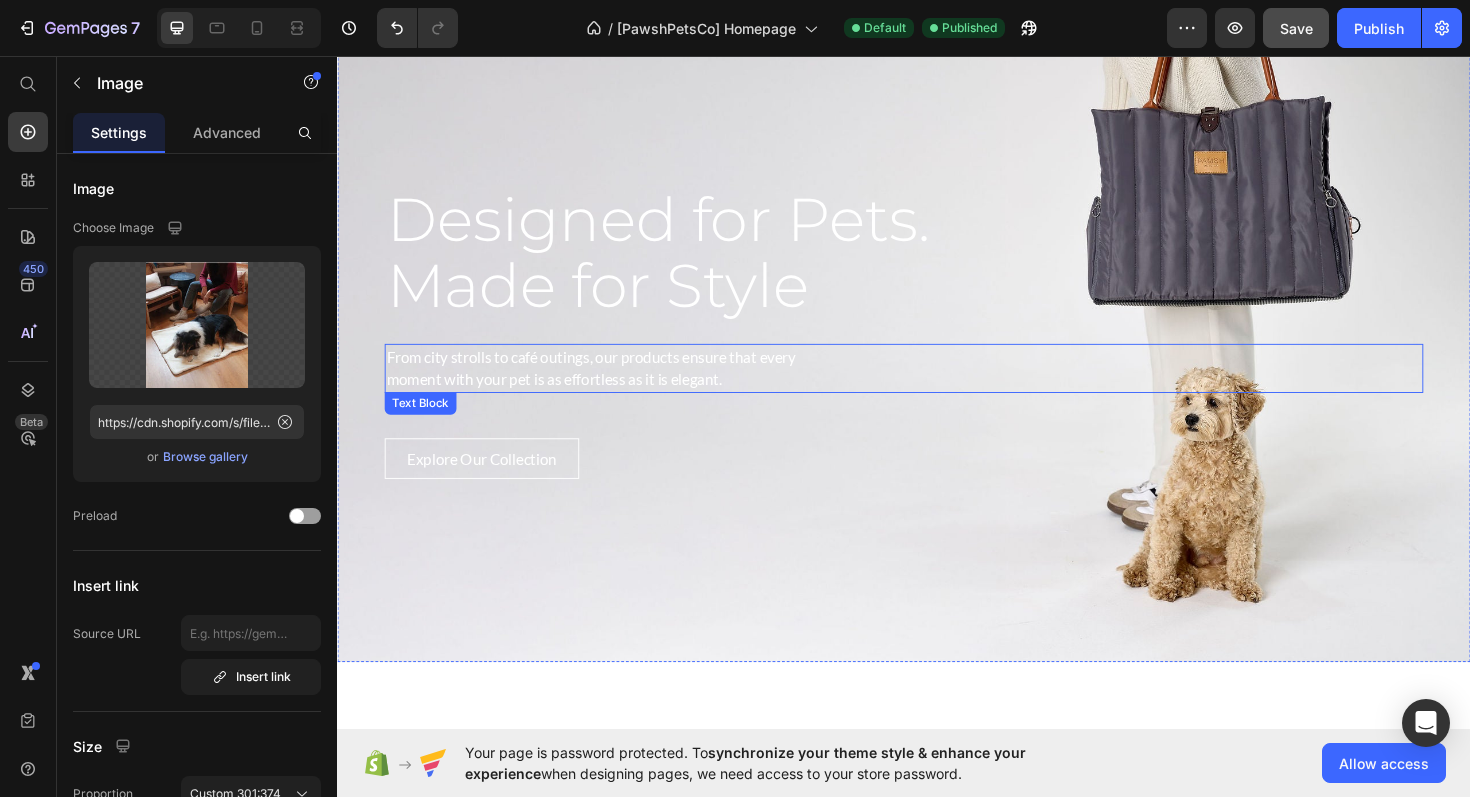 scroll, scrollTop: 0, scrollLeft: 0, axis: both 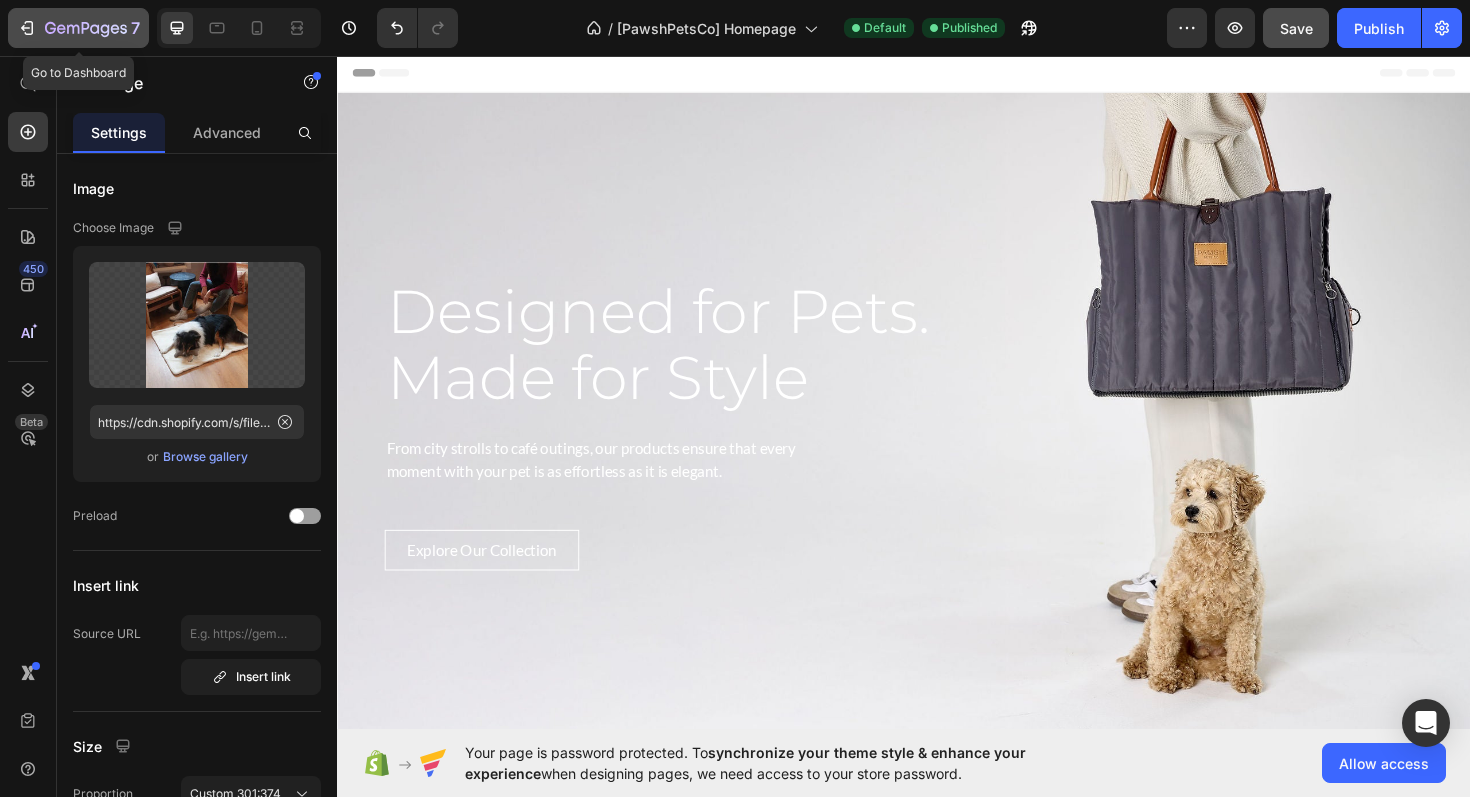 click 